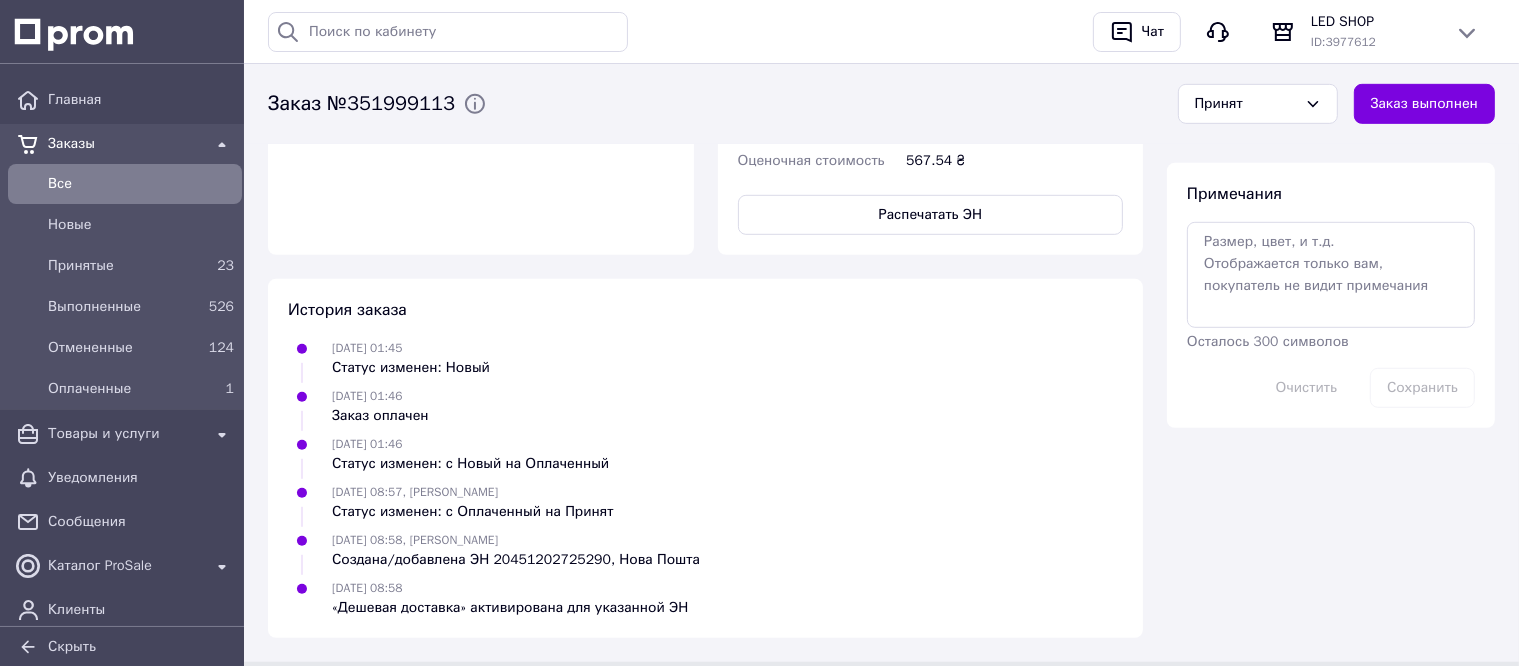 scroll, scrollTop: 631, scrollLeft: 0, axis: vertical 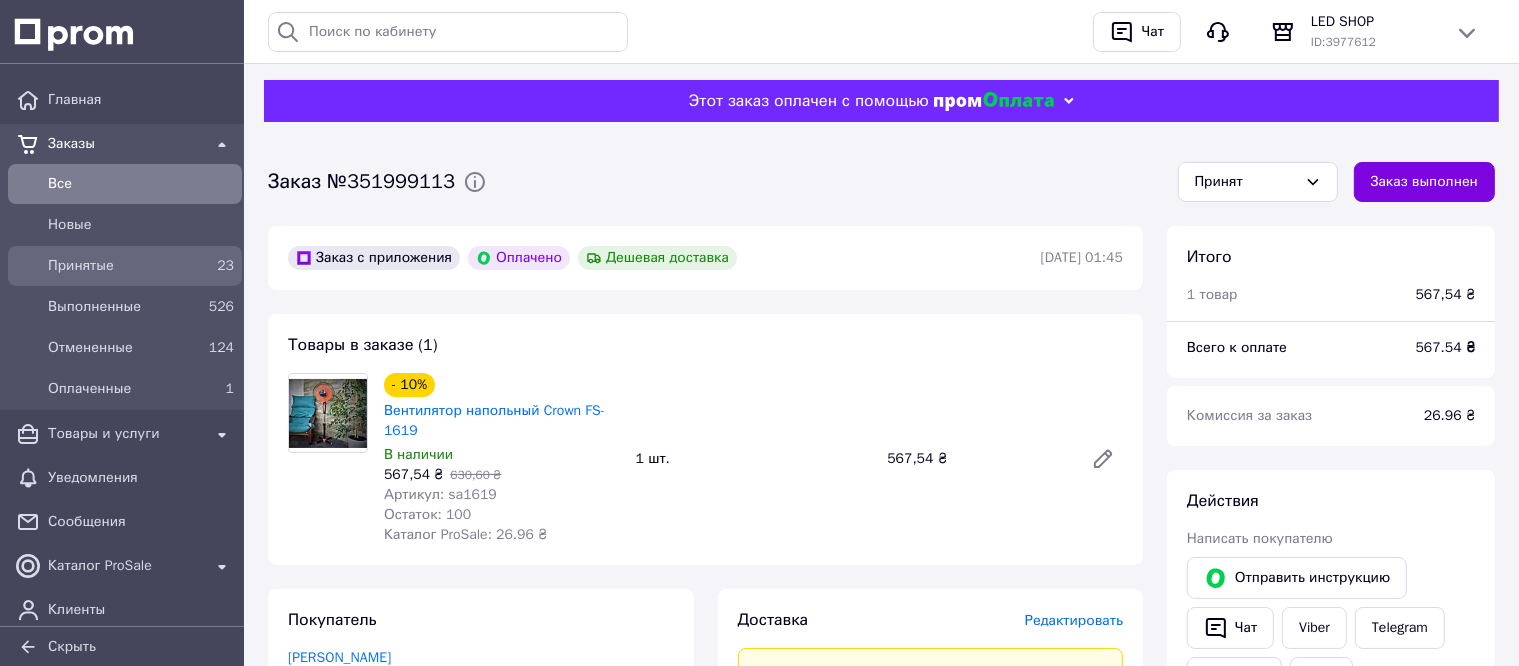 click on "Принятые" at bounding box center [121, 266] 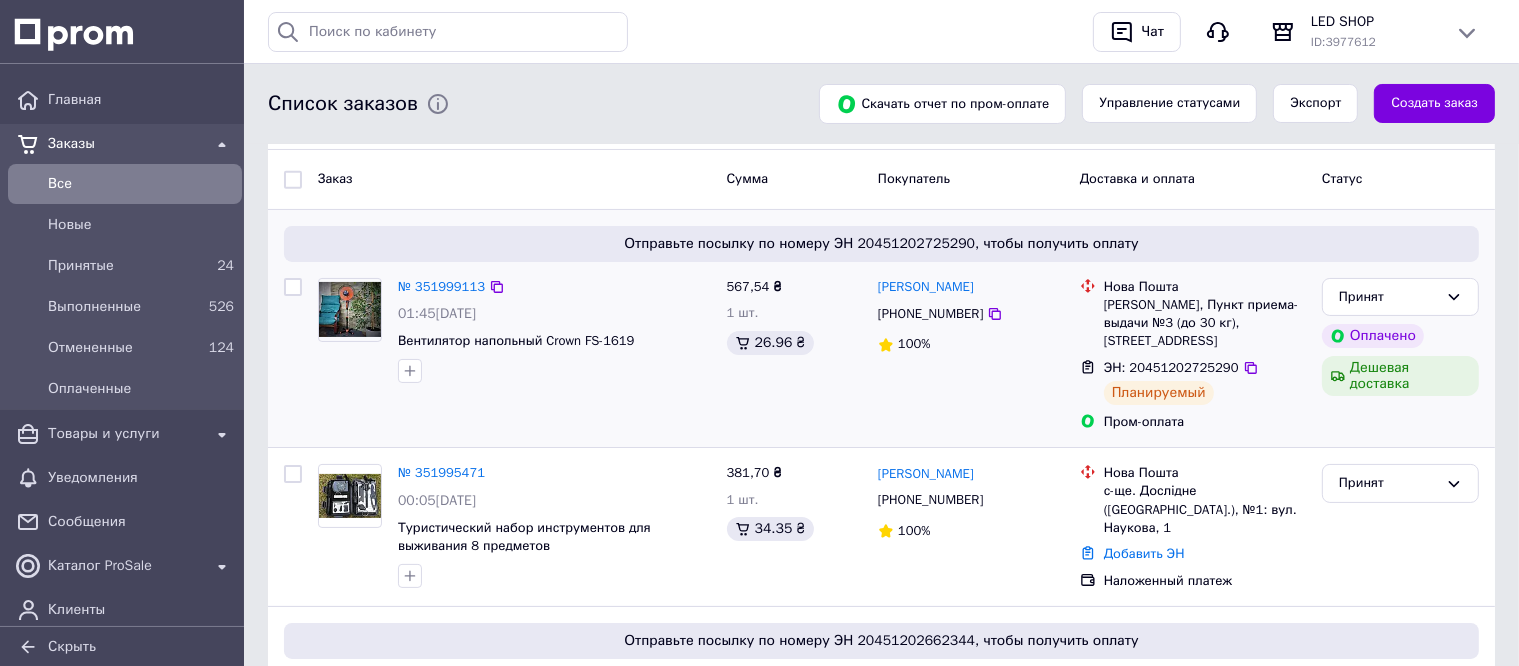 scroll, scrollTop: 200, scrollLeft: 0, axis: vertical 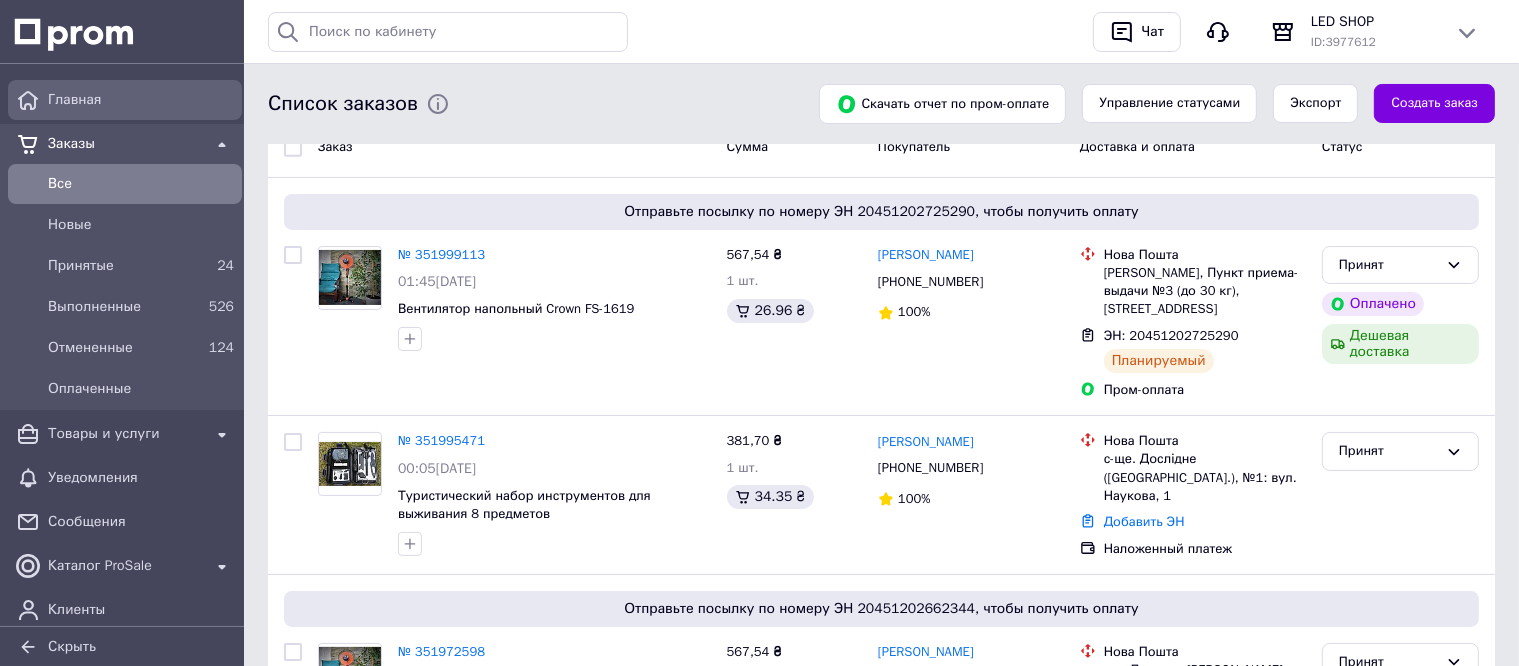 click on "Главная" at bounding box center (141, 100) 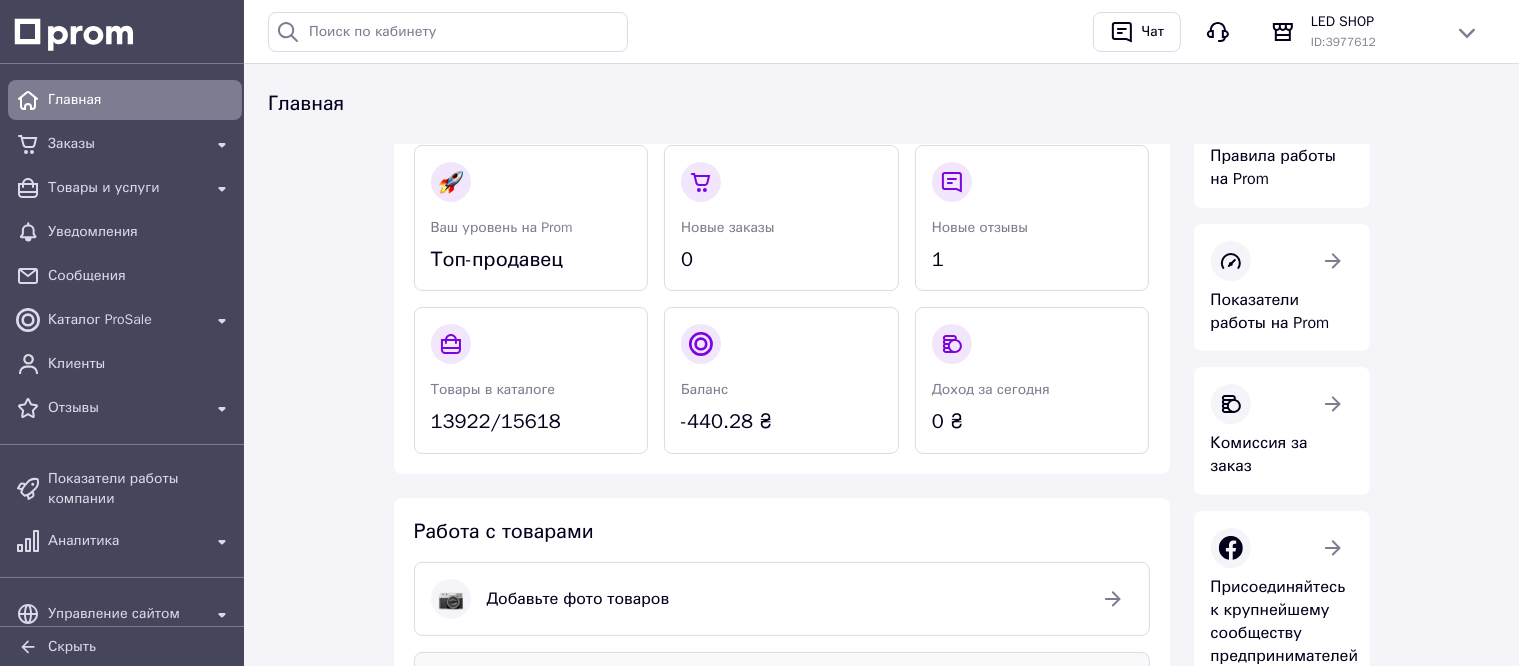 scroll, scrollTop: 400, scrollLeft: 0, axis: vertical 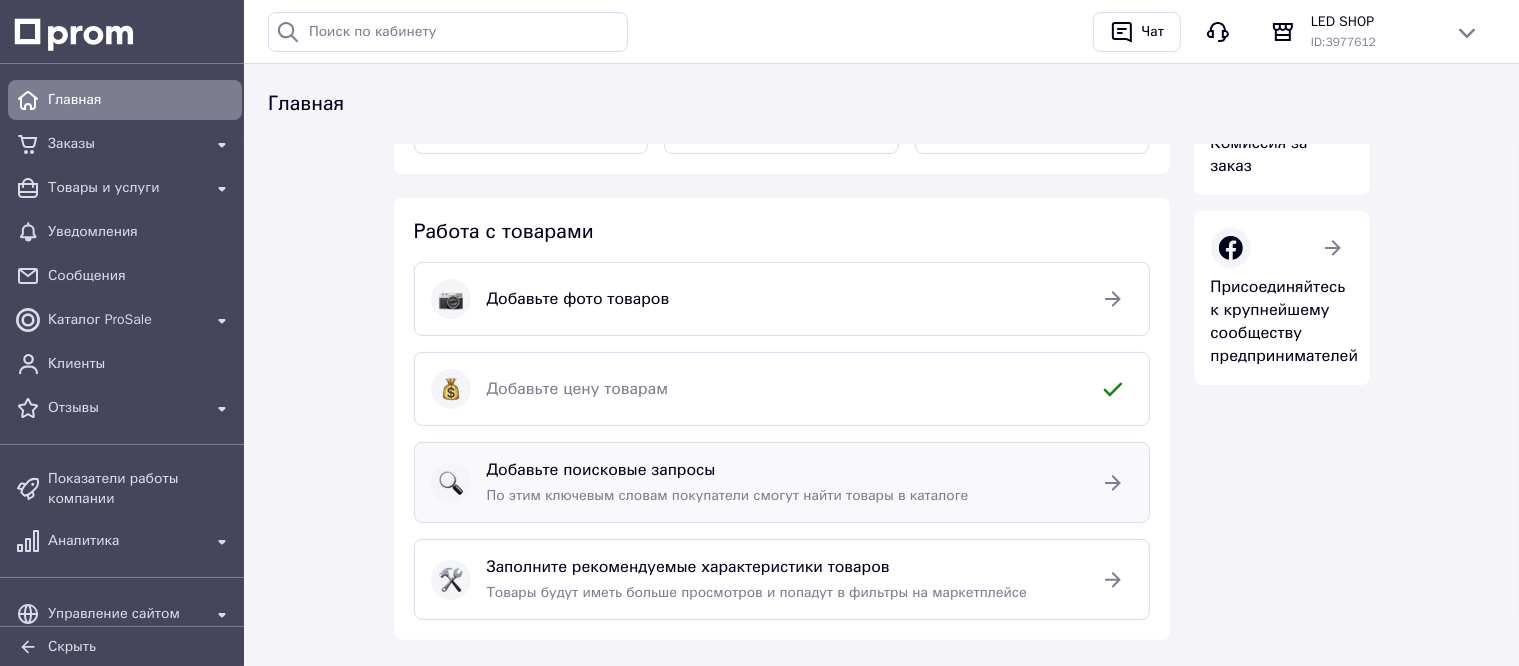 click on "По этим ключевым словам покупатели смогут найти товары в каталоге" at bounding box center (782, 496) 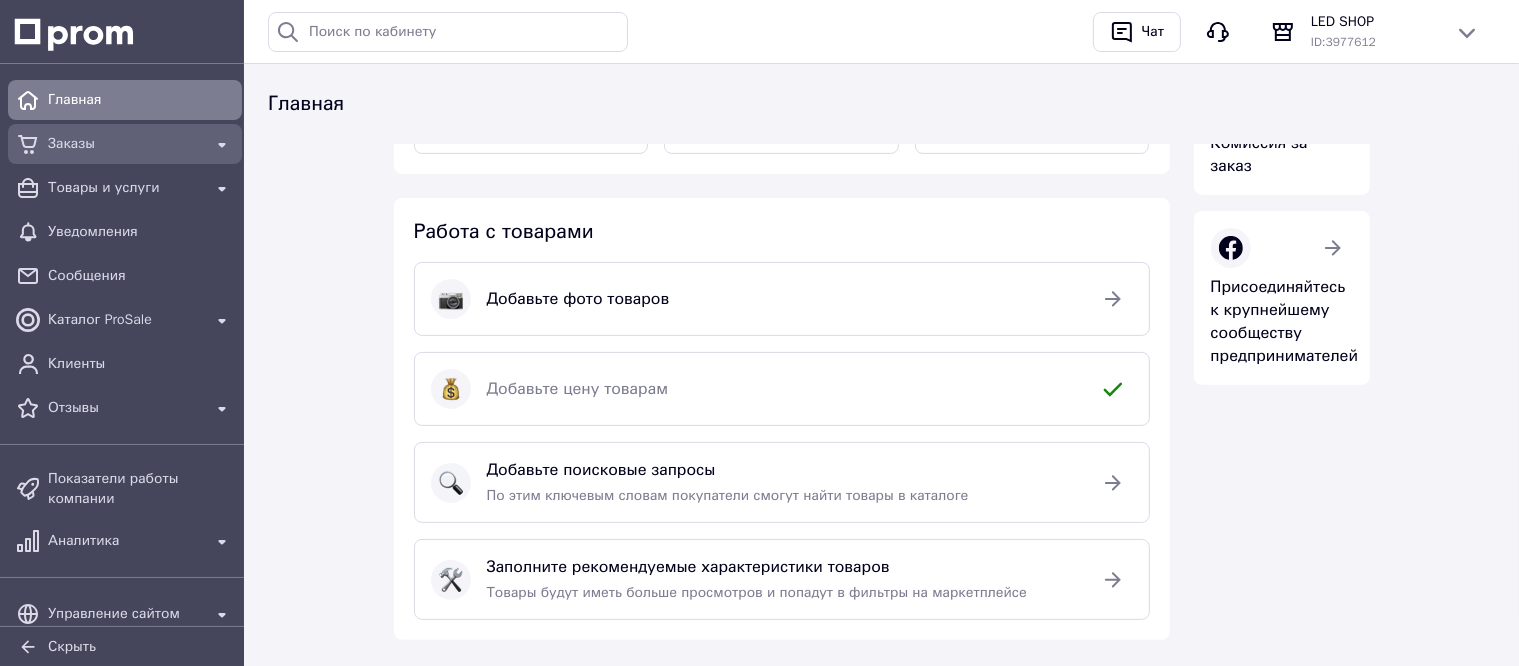 click on "Заказы" at bounding box center (125, 144) 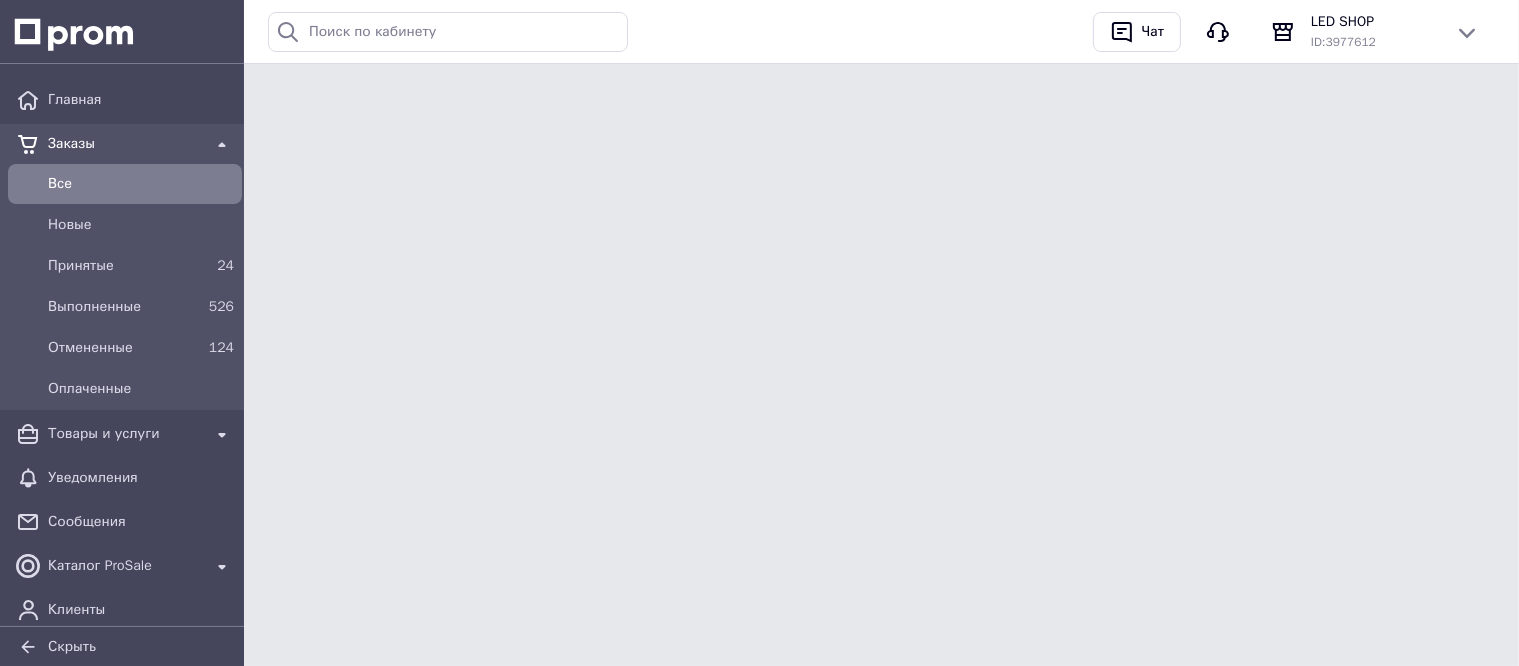 scroll, scrollTop: 0, scrollLeft: 0, axis: both 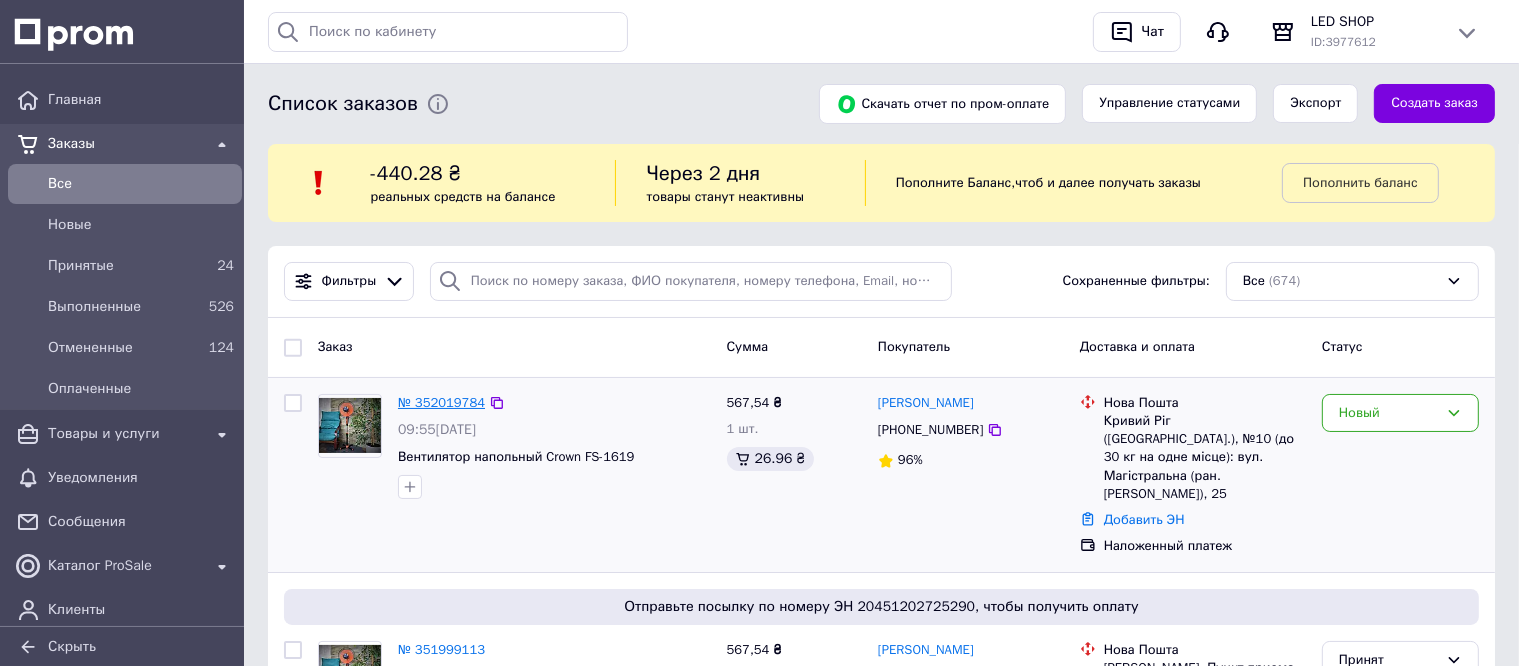 click on "№ 352019784" at bounding box center [441, 402] 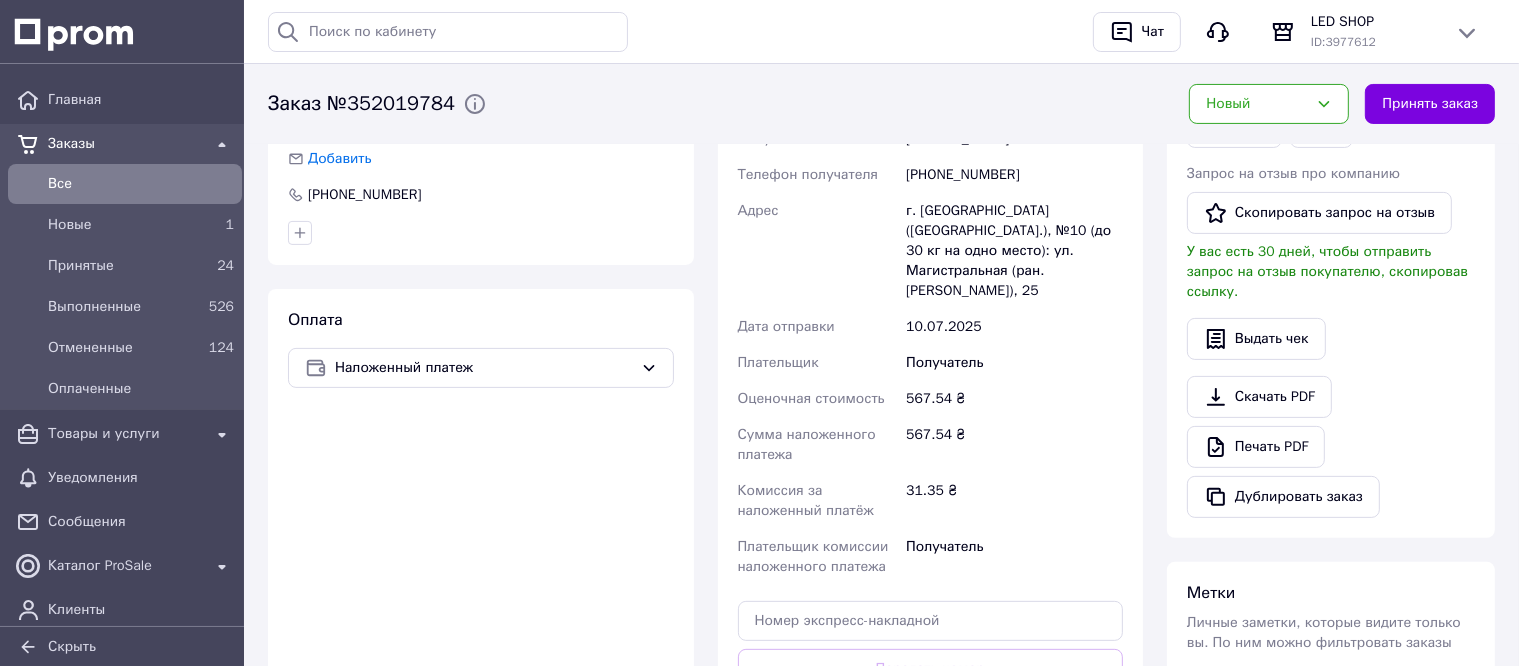 scroll, scrollTop: 500, scrollLeft: 0, axis: vertical 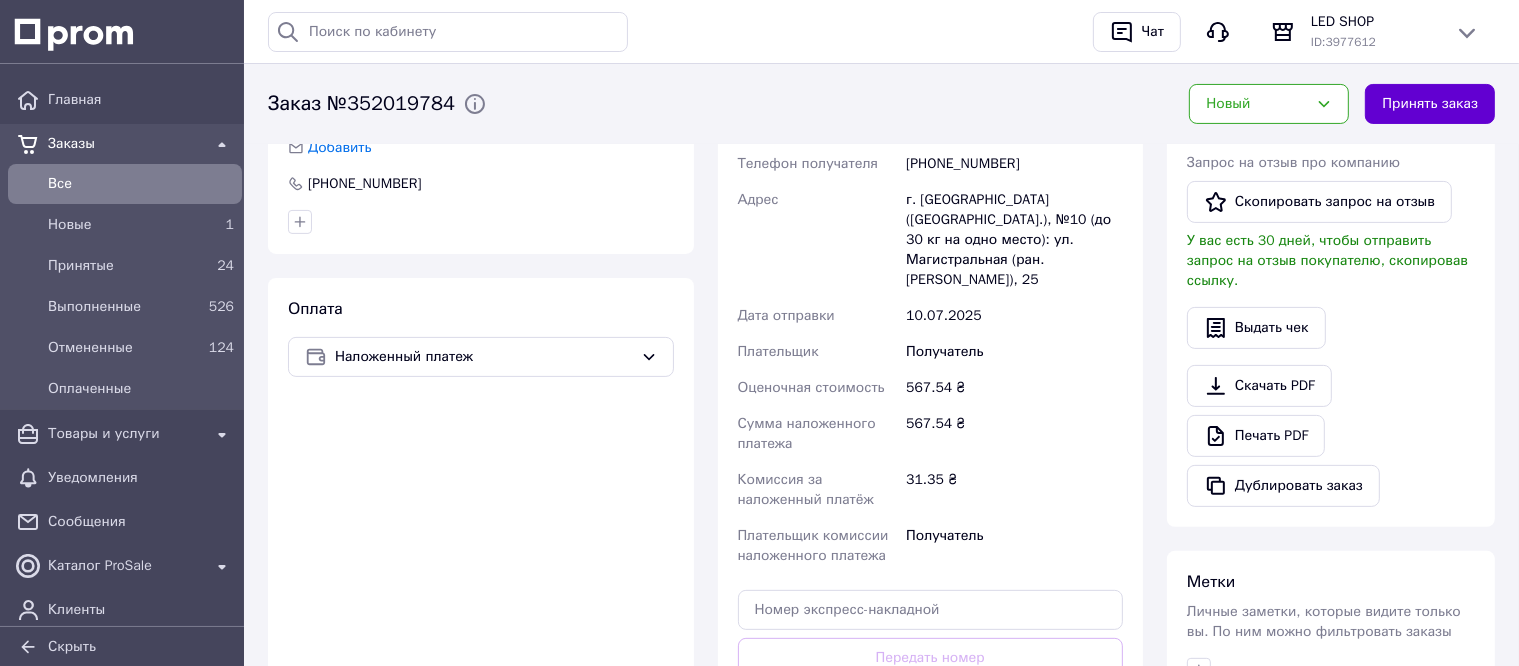 click on "Принять заказ" at bounding box center (1430, 104) 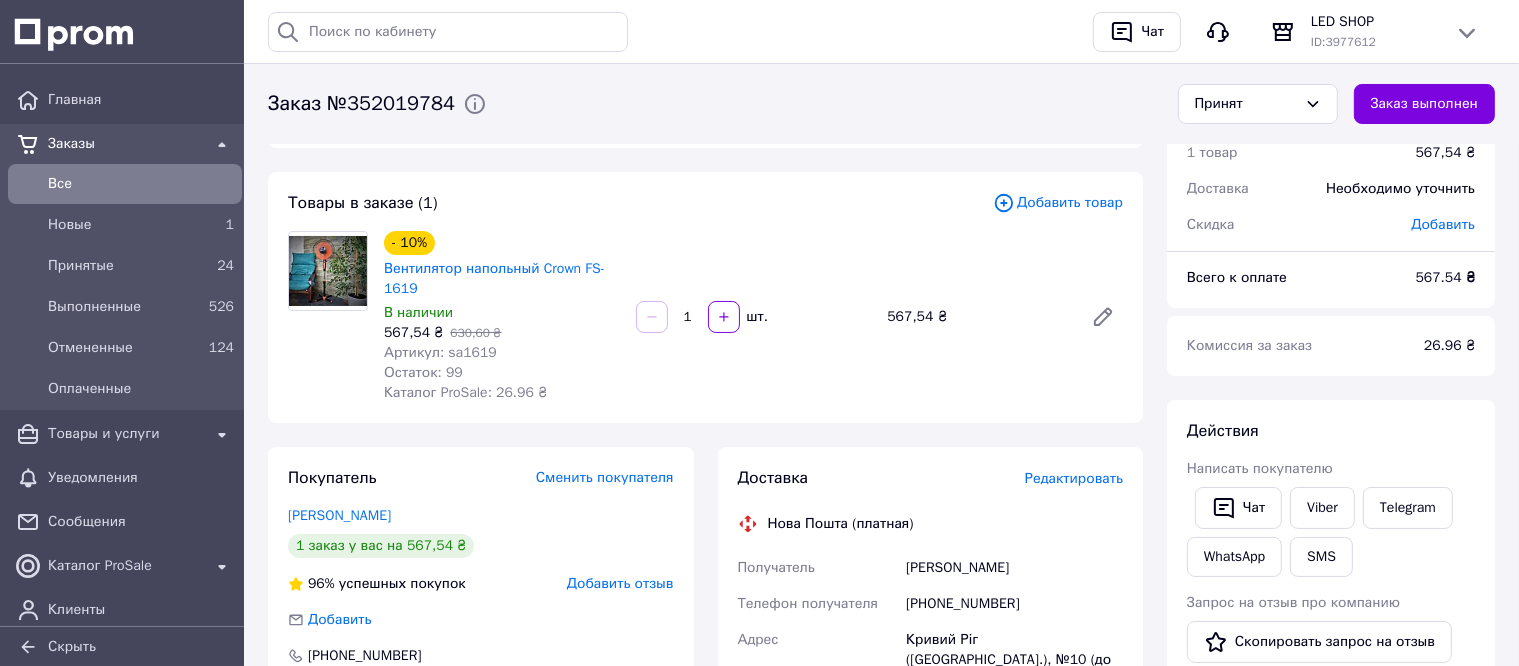 scroll, scrollTop: 0, scrollLeft: 0, axis: both 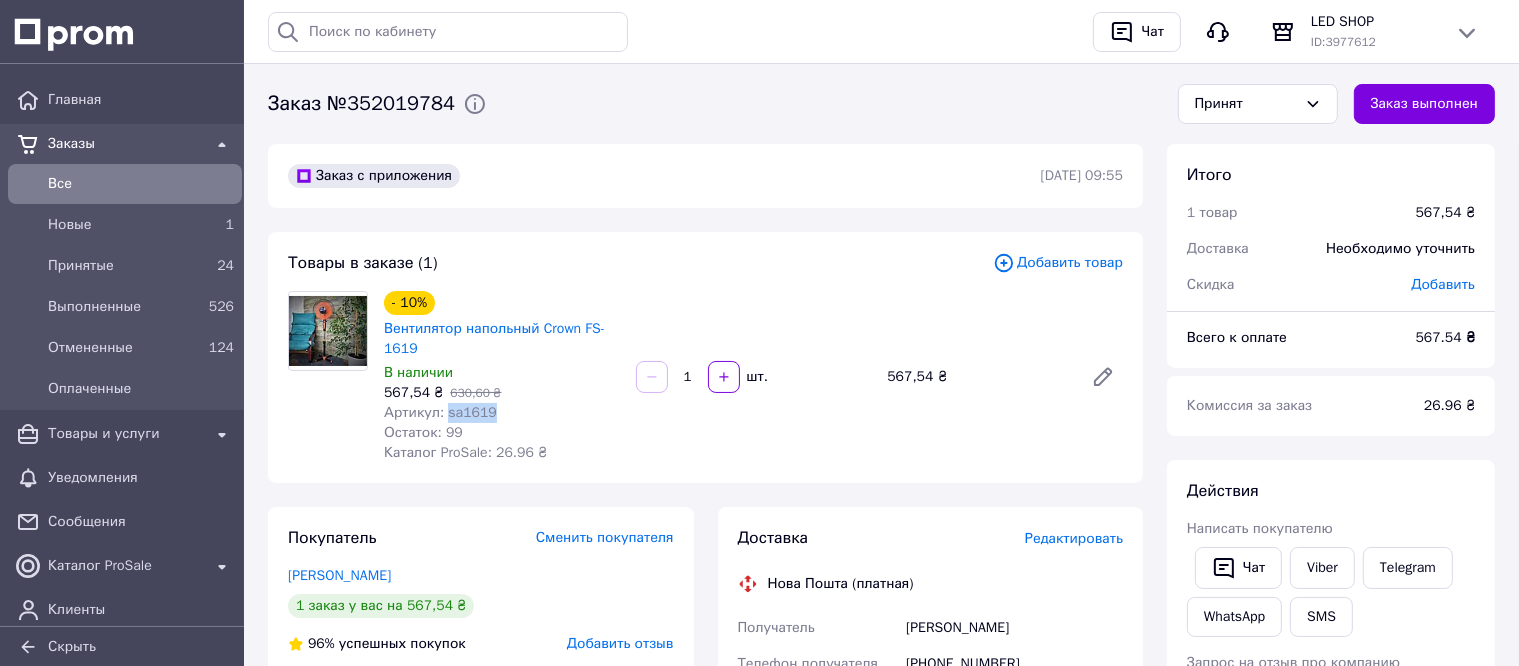drag, startPoint x: 491, startPoint y: 411, endPoint x: 444, endPoint y: 406, distance: 47.26521 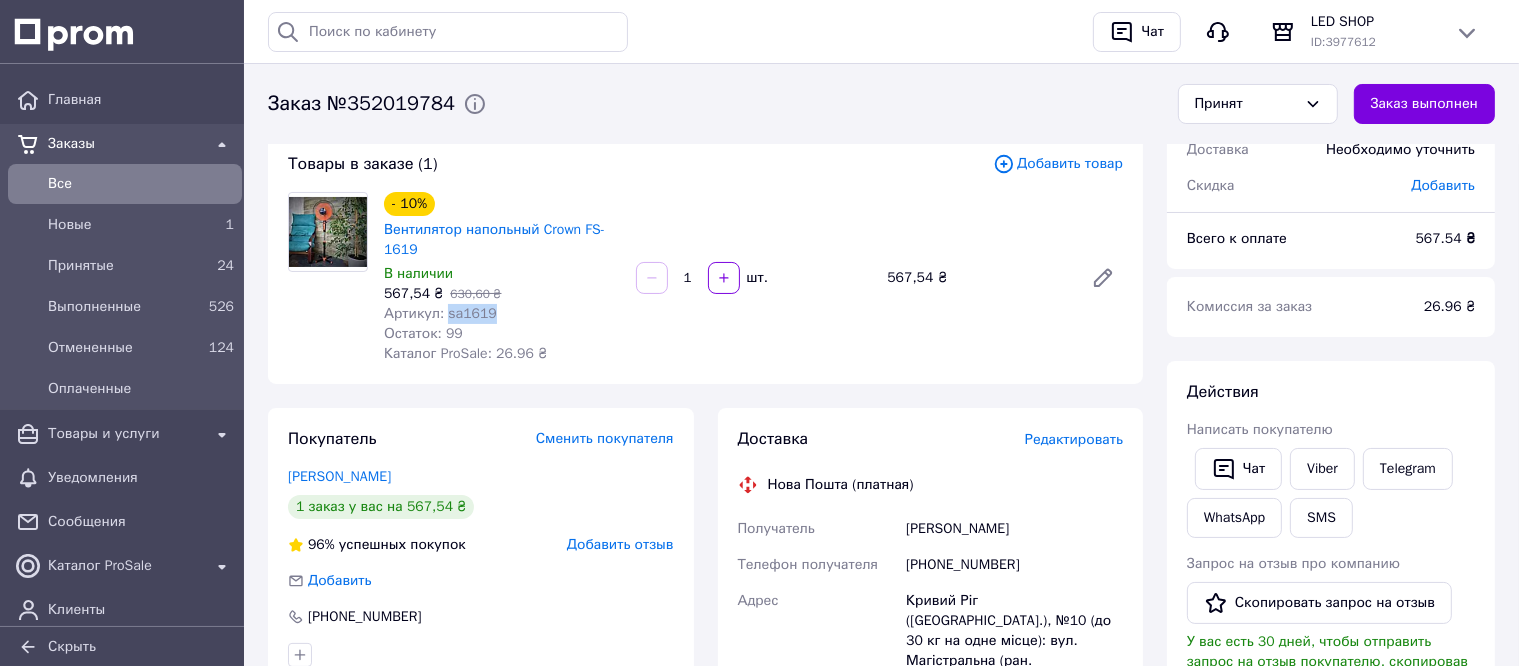 scroll, scrollTop: 100, scrollLeft: 0, axis: vertical 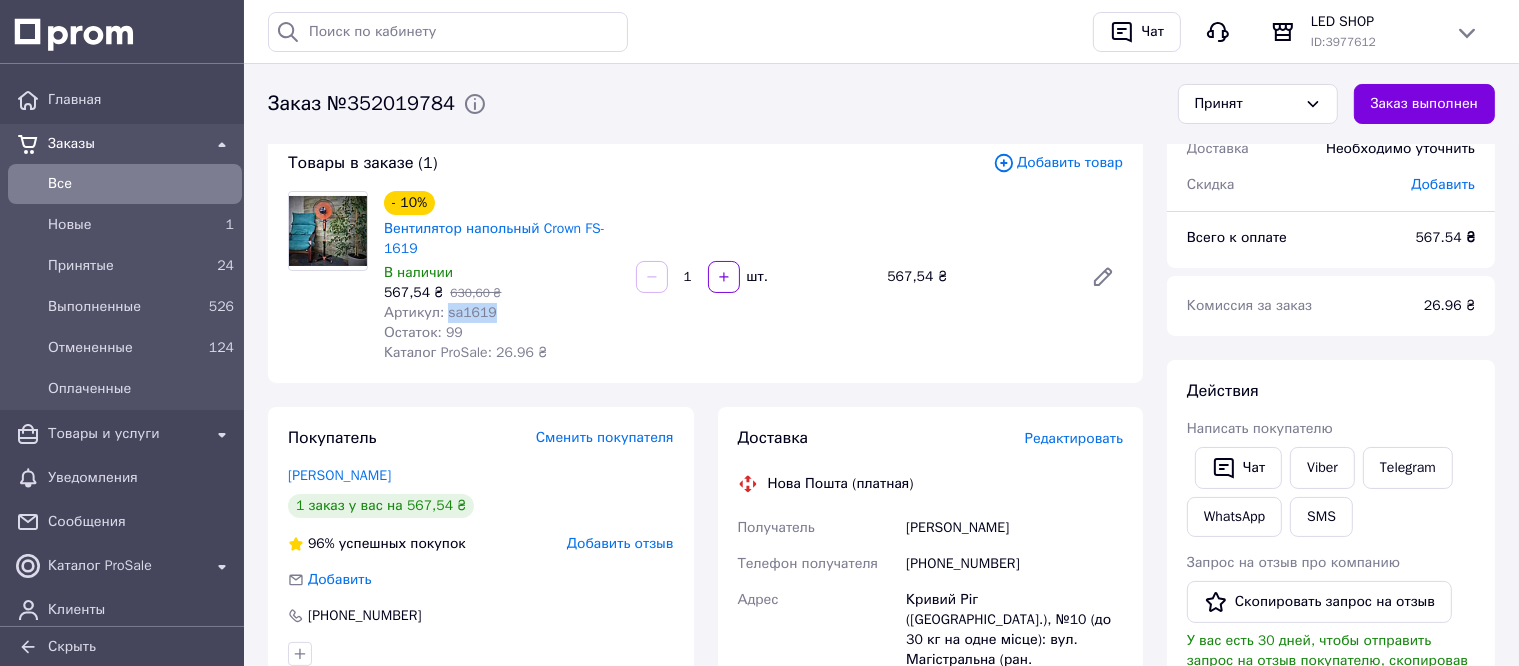 drag, startPoint x: 1068, startPoint y: 530, endPoint x: 896, endPoint y: 532, distance: 172.01163 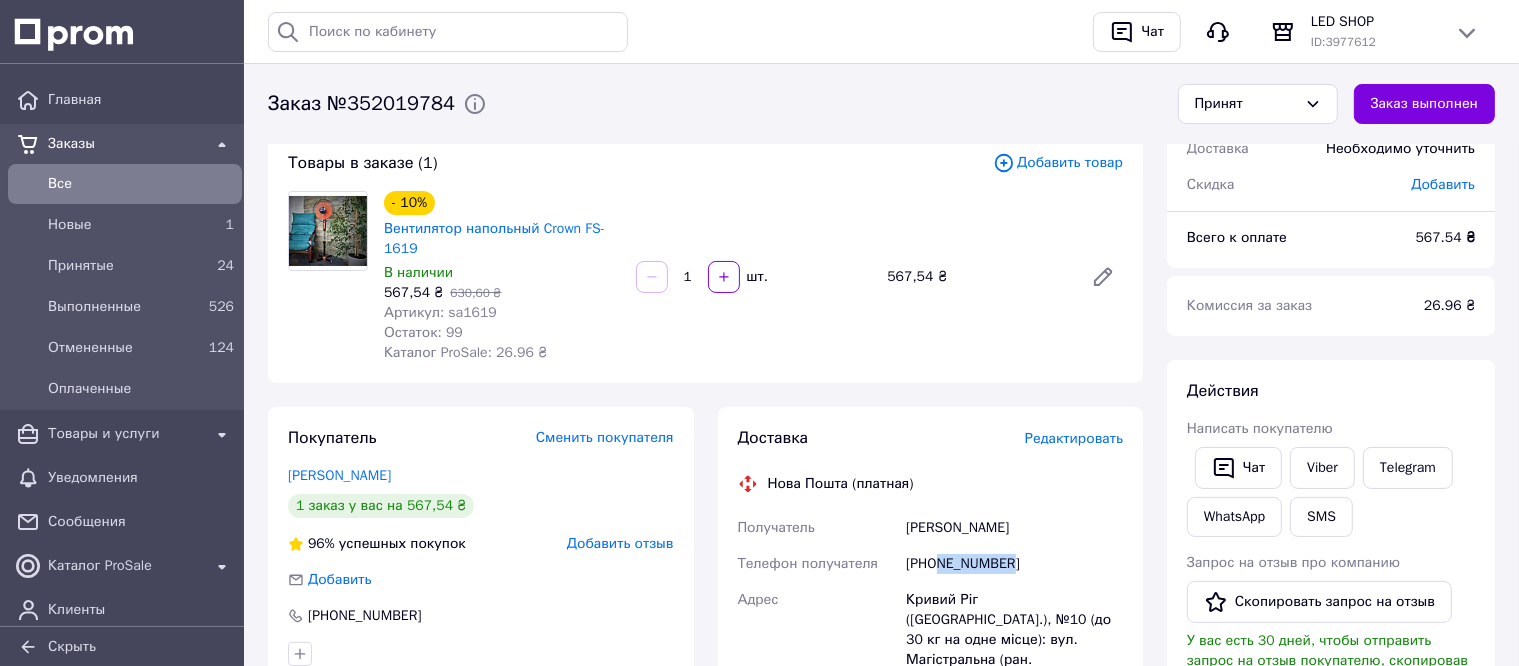 drag, startPoint x: 1011, startPoint y: 562, endPoint x: 935, endPoint y: 563, distance: 76.00658 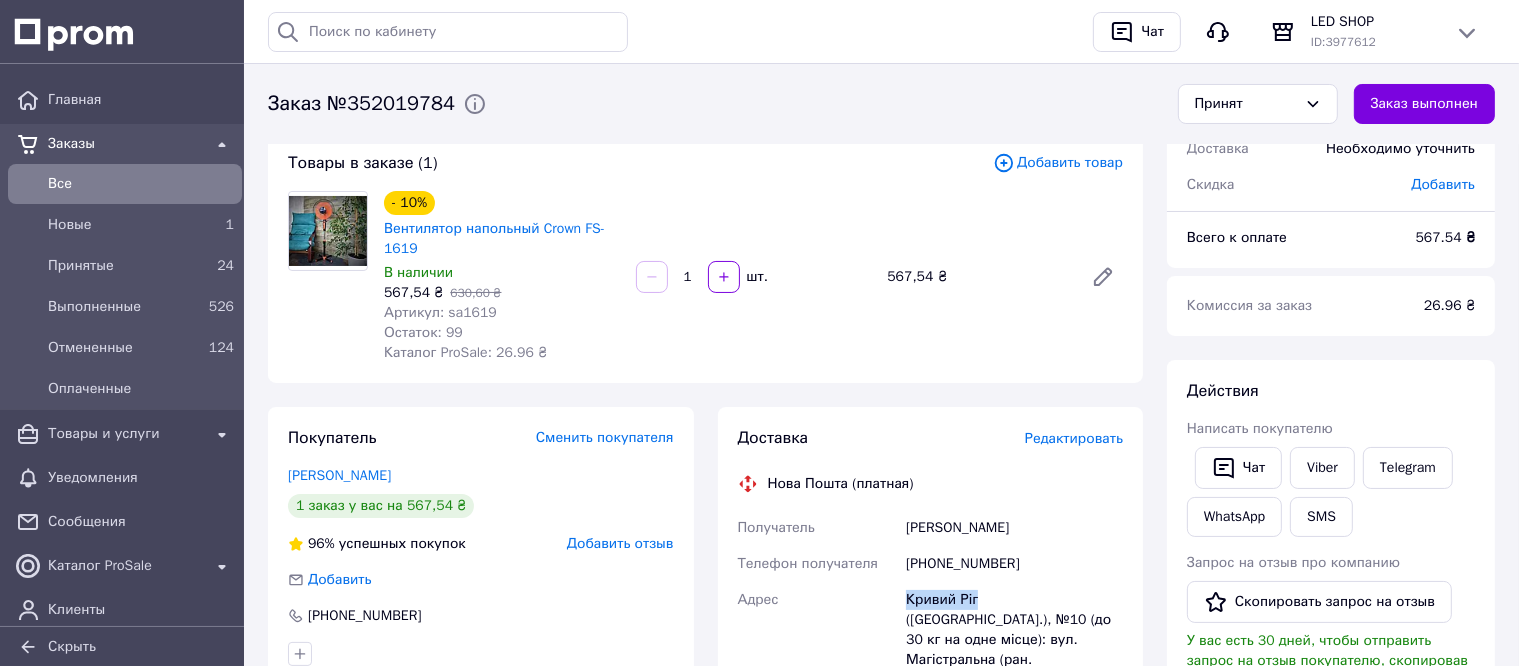 drag, startPoint x: 906, startPoint y: 603, endPoint x: 975, endPoint y: 602, distance: 69.00725 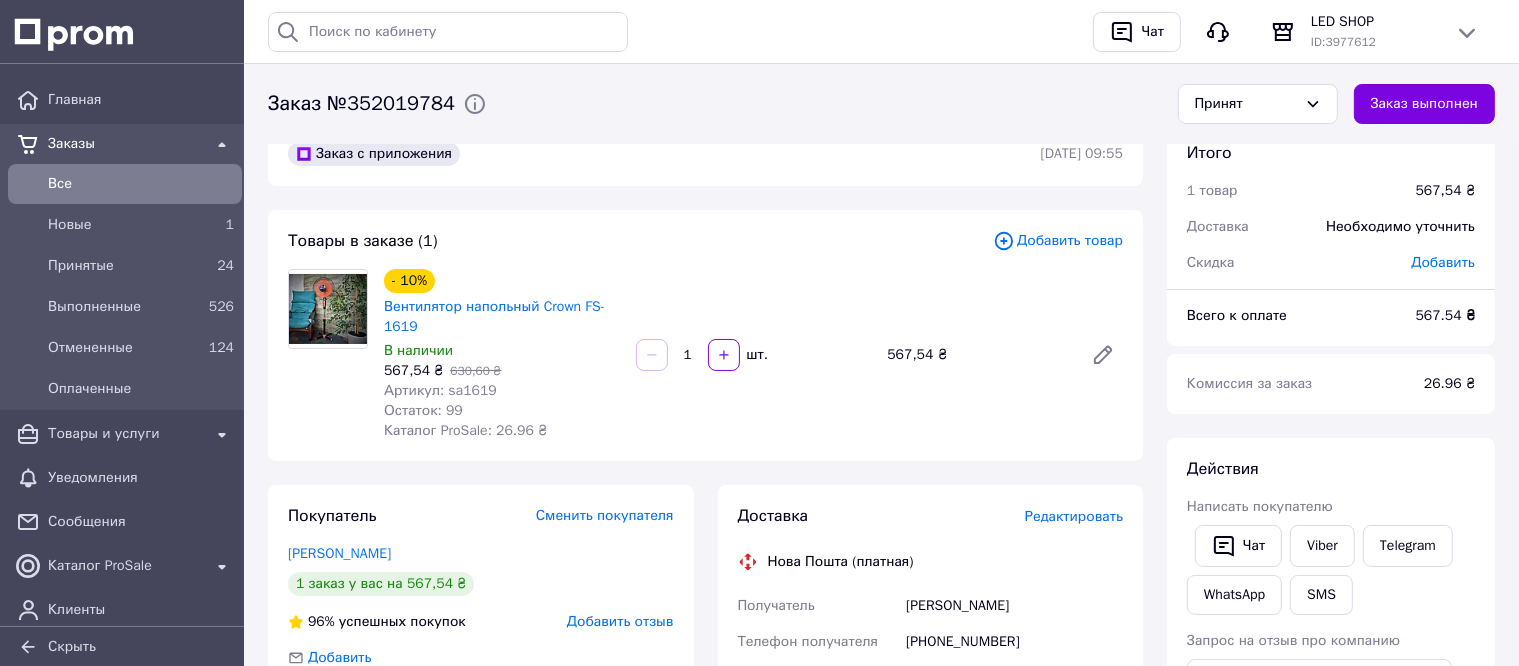 scroll, scrollTop: 0, scrollLeft: 0, axis: both 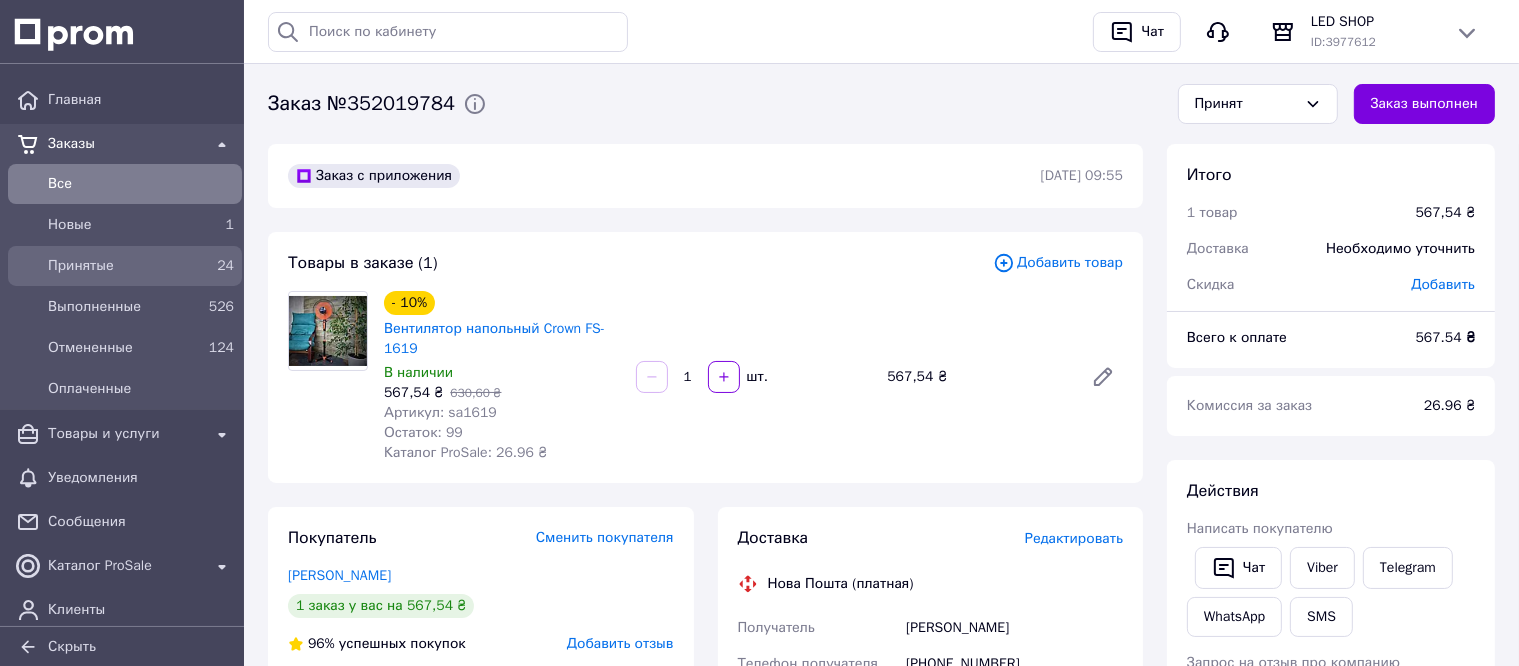 click on "Принятые" at bounding box center [121, 266] 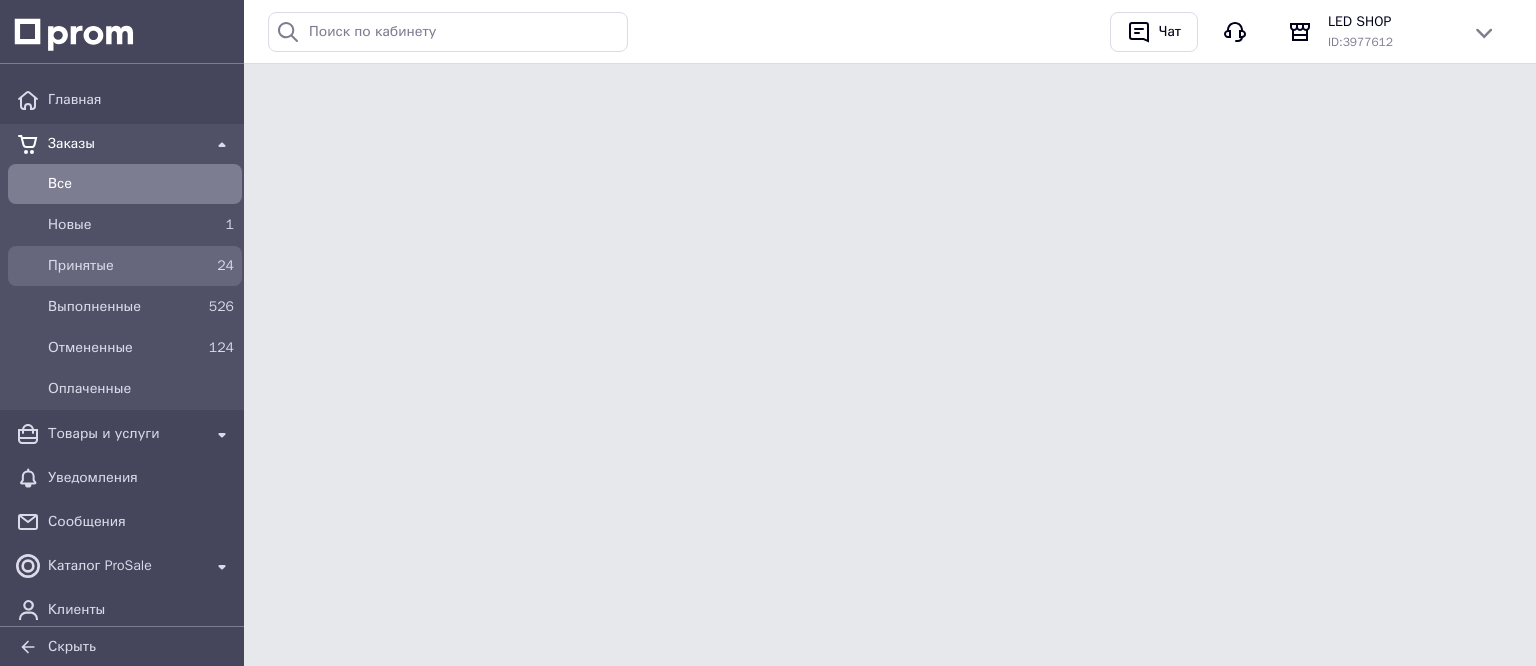 click on "Принятые" at bounding box center [121, 266] 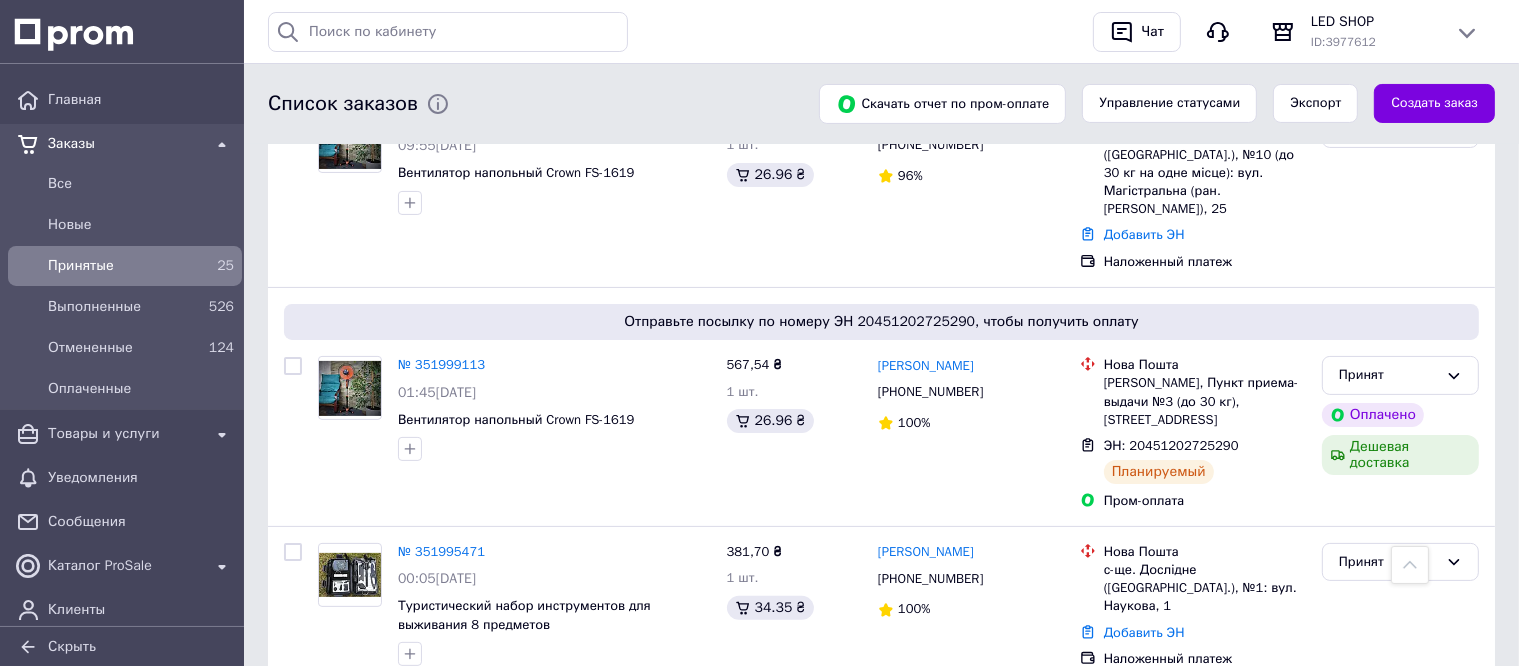 scroll, scrollTop: 600, scrollLeft: 0, axis: vertical 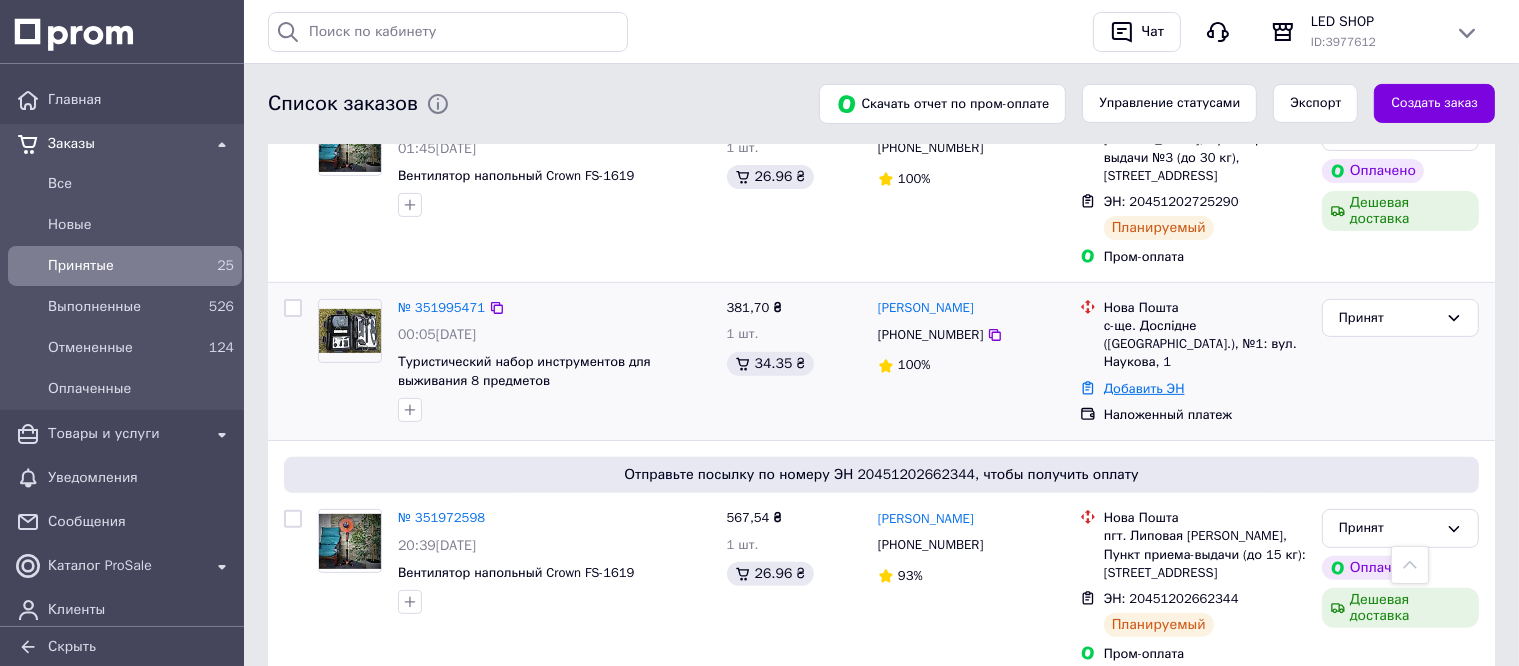 click on "Добавить ЭН" at bounding box center [1144, 388] 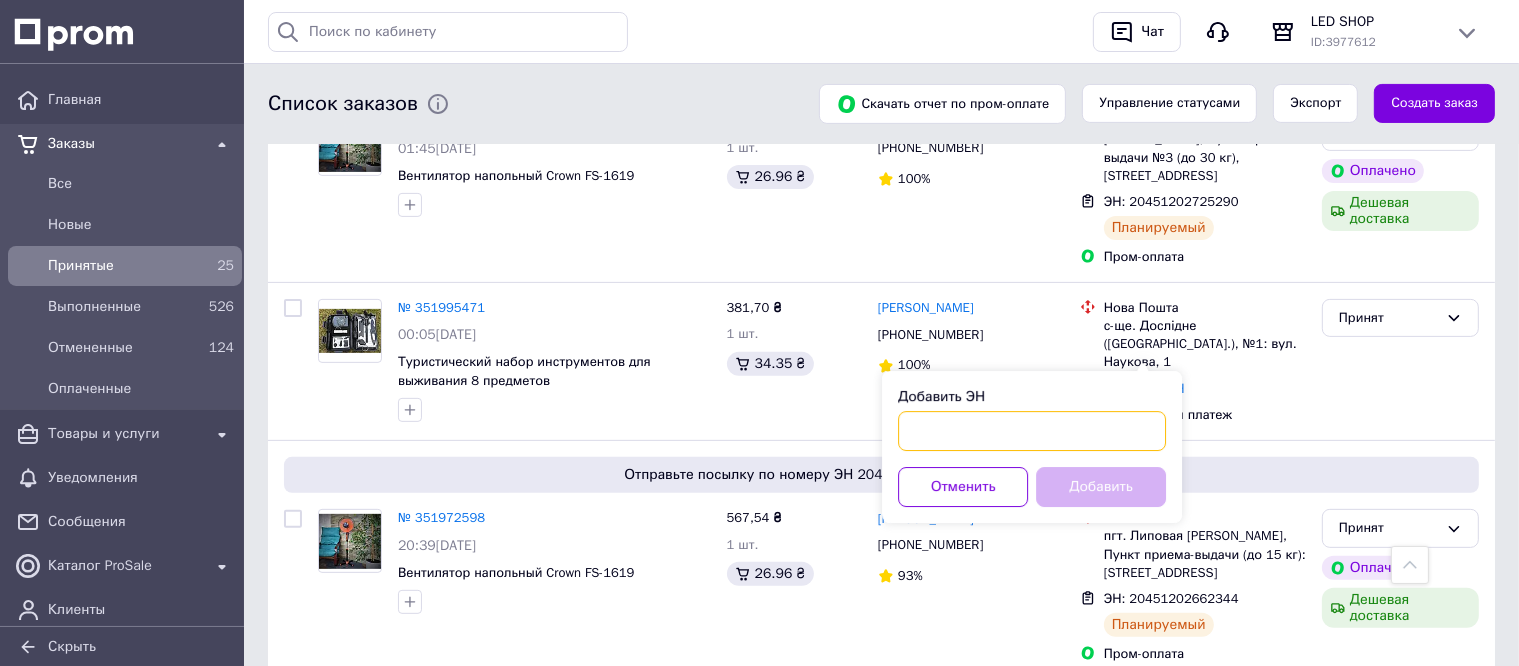 click on "Добавить ЭН" at bounding box center [1032, 431] 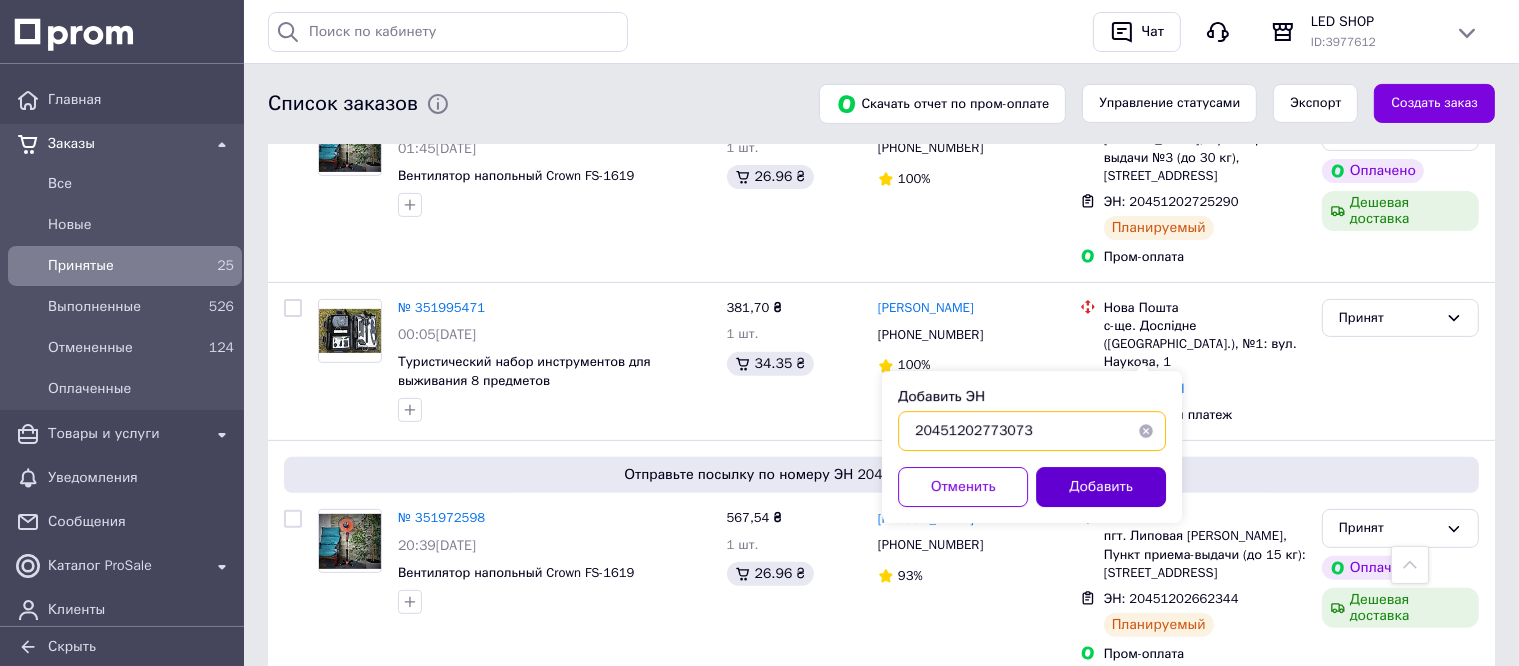 type on "20451202773073" 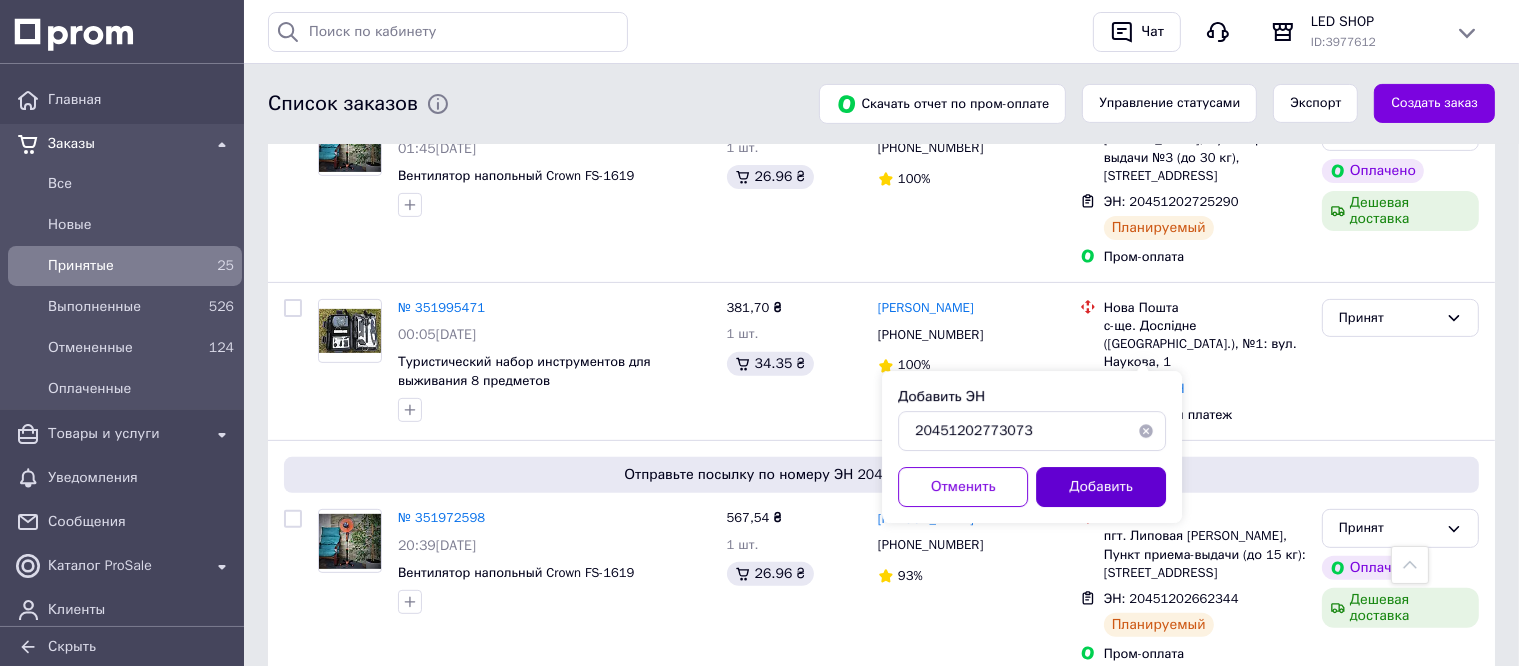 click on "Добавить" at bounding box center [1101, 487] 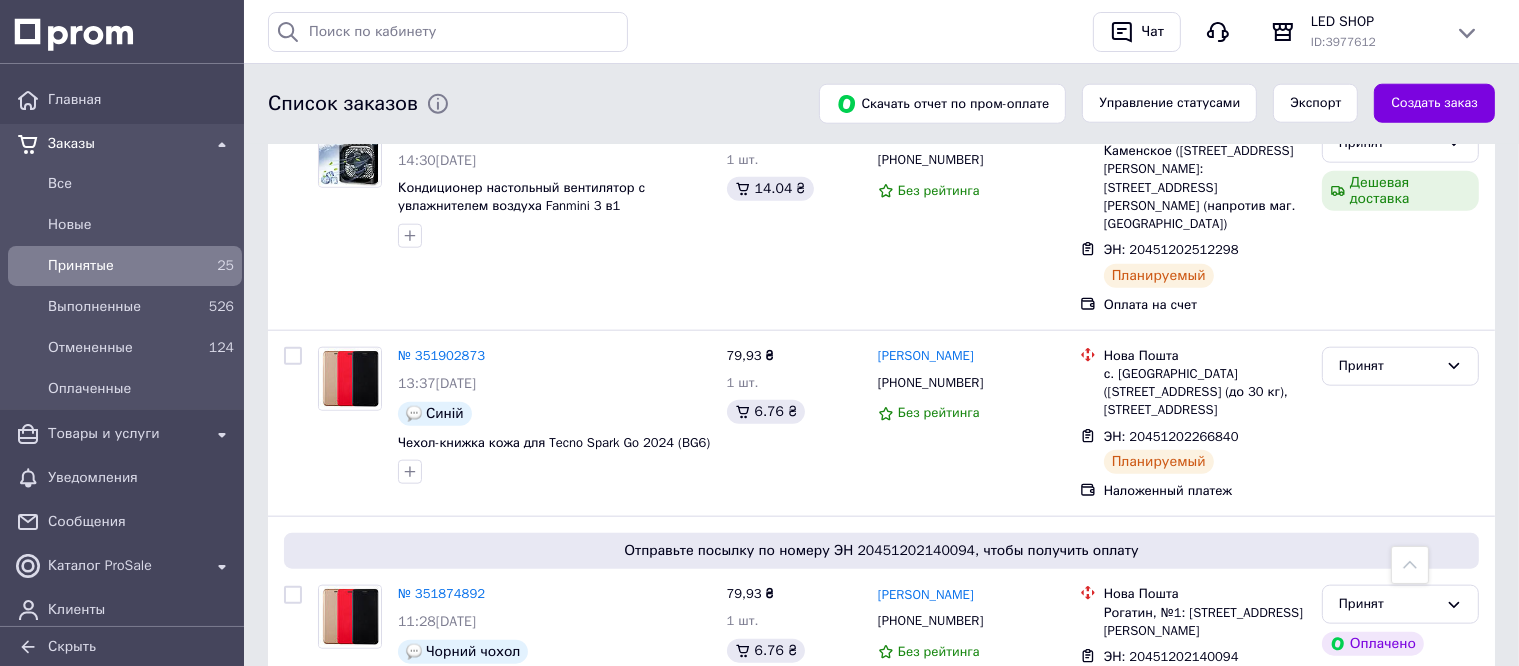 scroll, scrollTop: 1600, scrollLeft: 0, axis: vertical 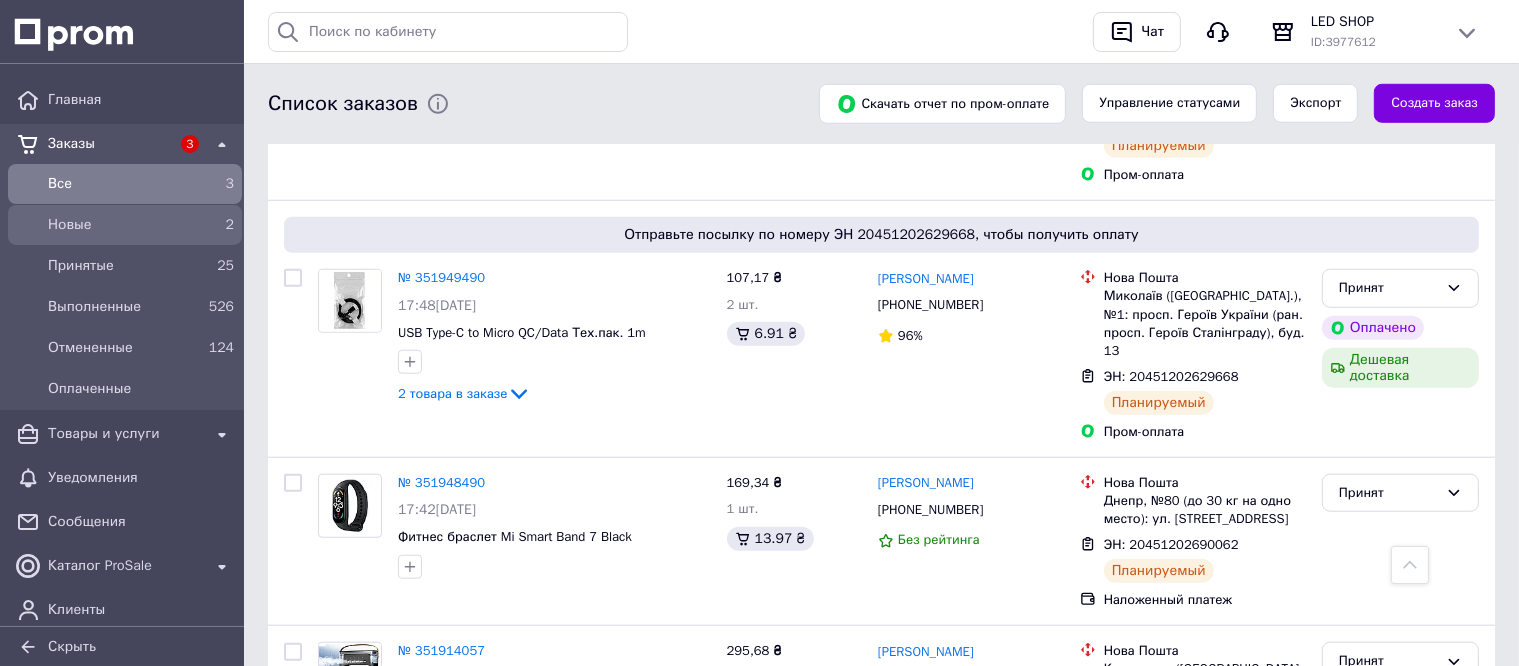 click on "Новые" at bounding box center (121, 225) 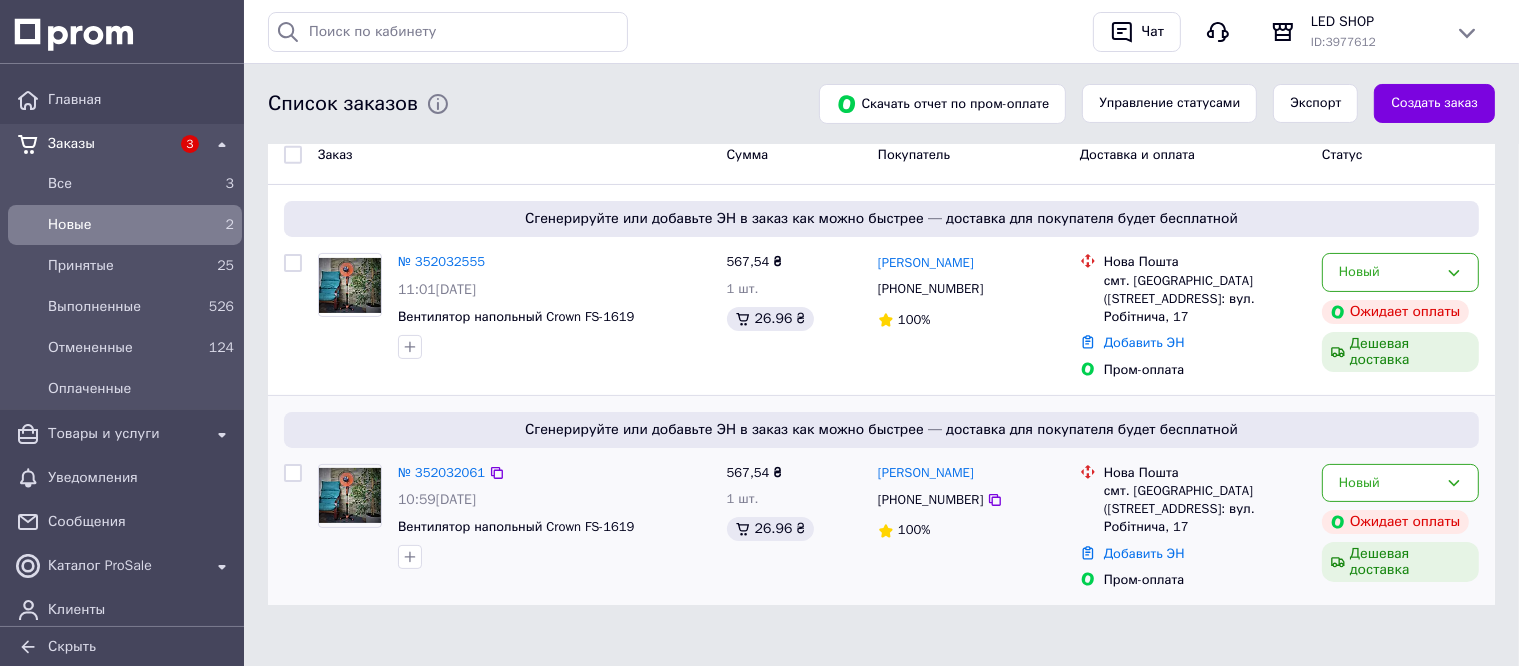scroll, scrollTop: 265, scrollLeft: 0, axis: vertical 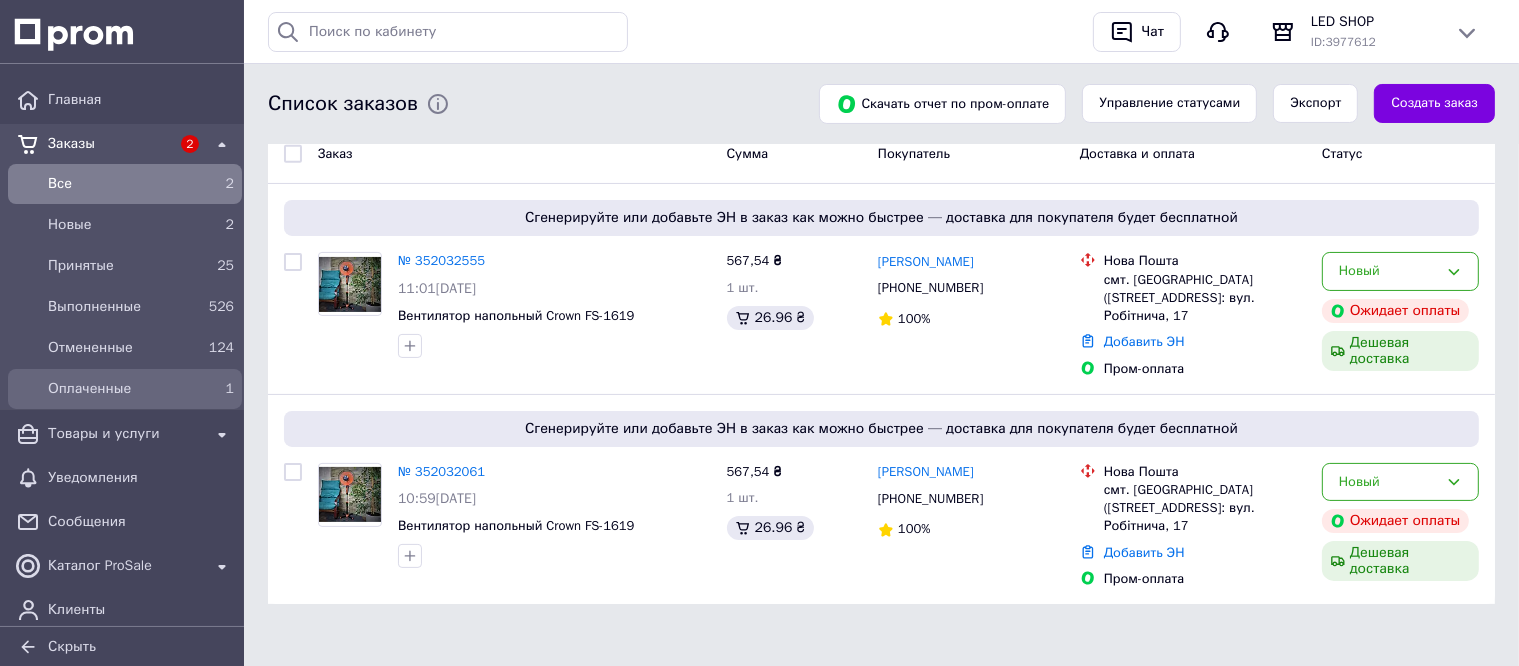 click on "Оплаченные" at bounding box center [121, 389] 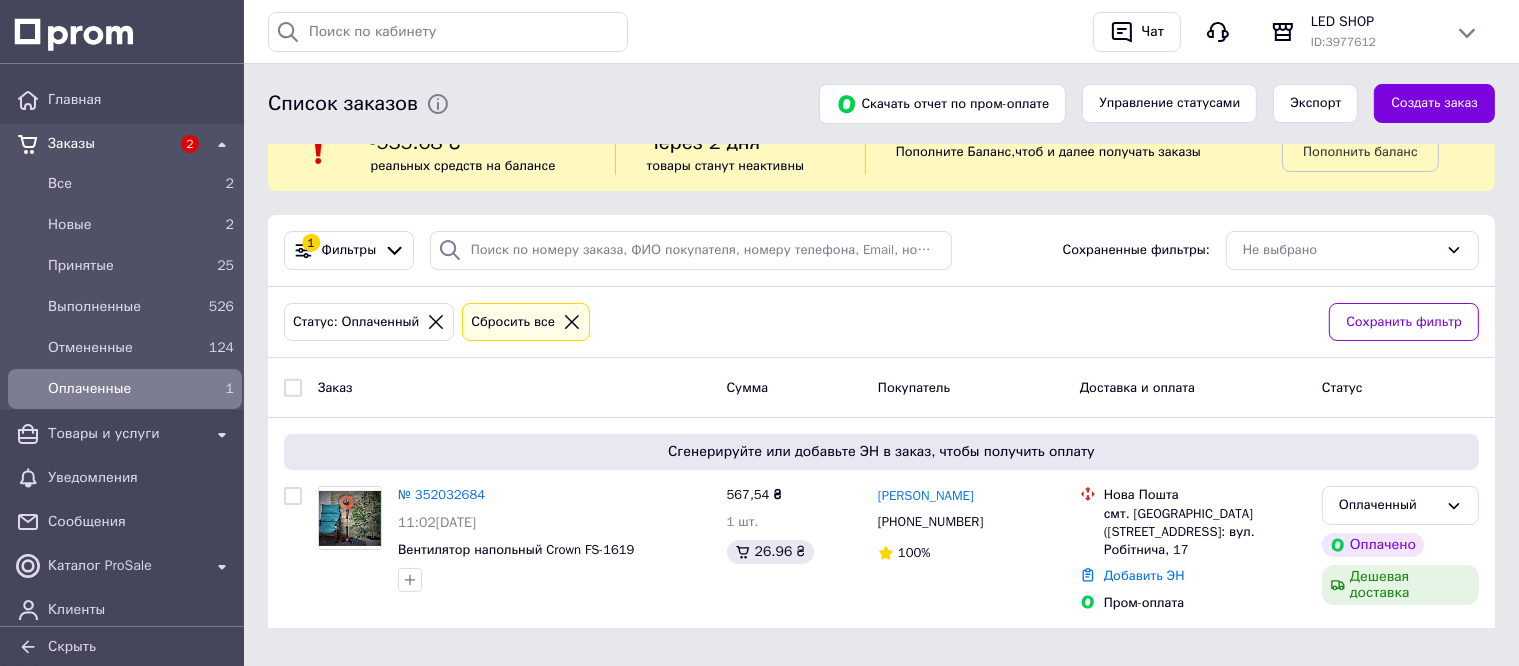 scroll, scrollTop: 55, scrollLeft: 0, axis: vertical 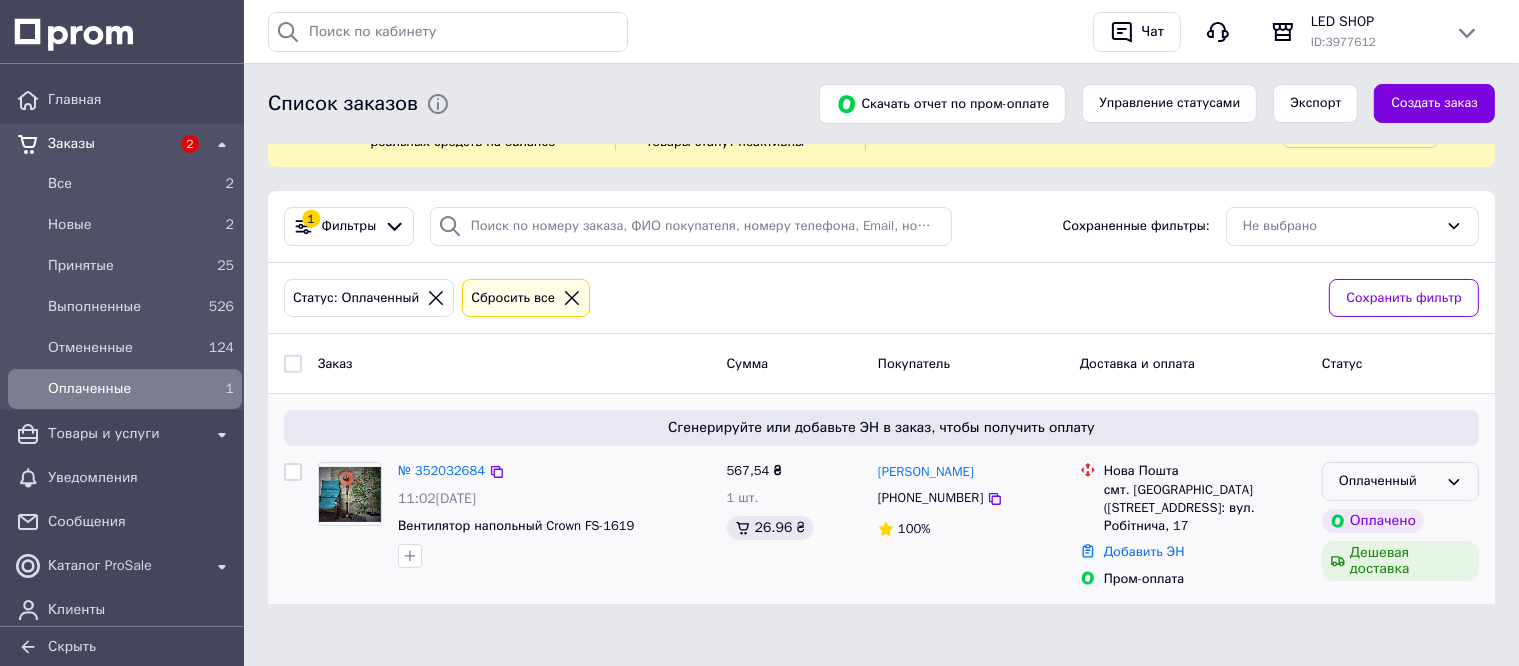 click on "Оплаченный" at bounding box center [1400, 481] 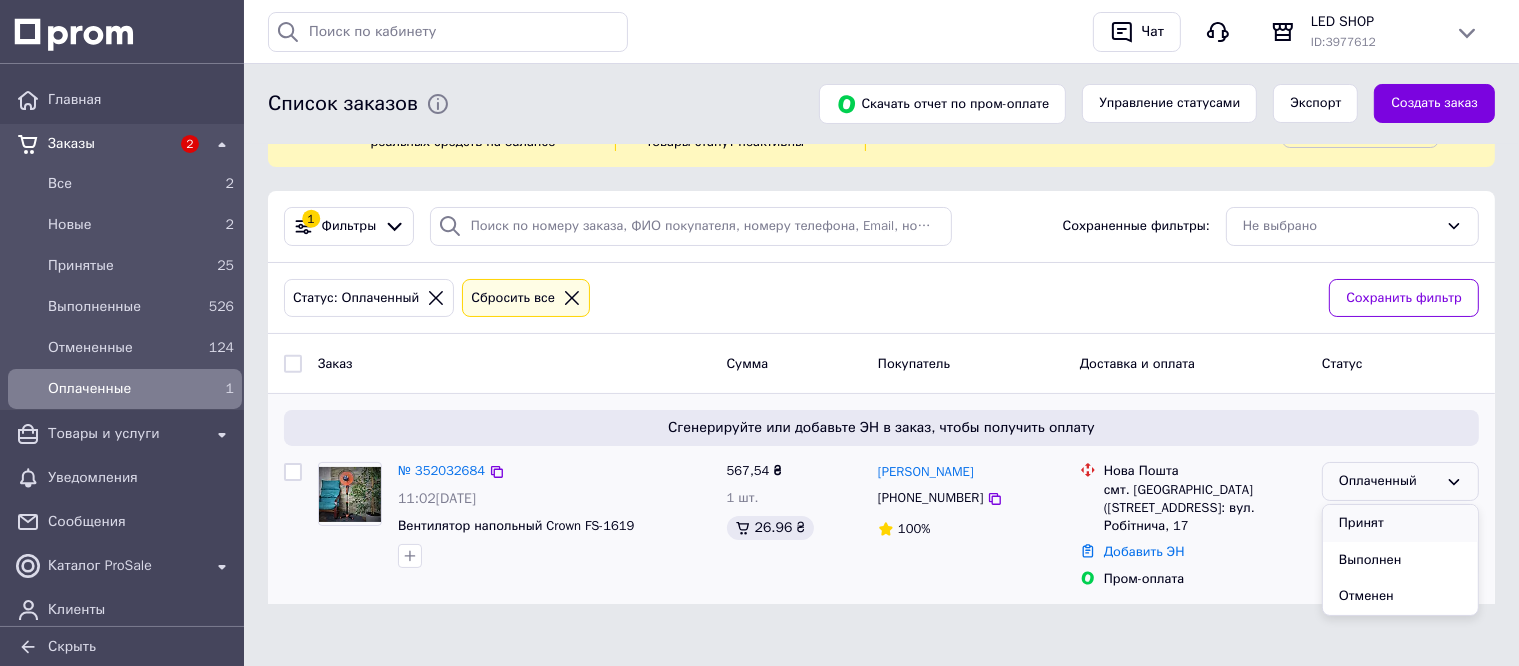 click on "Принят" at bounding box center [1400, 523] 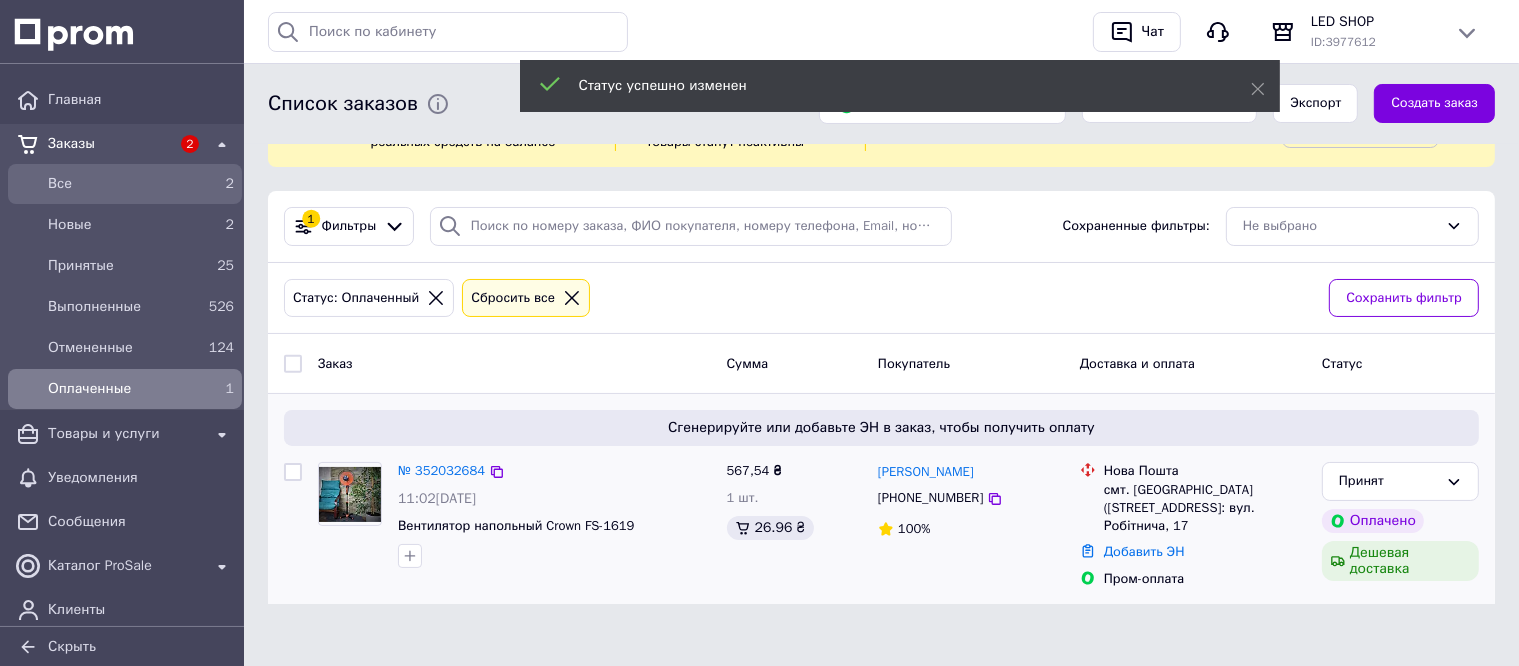 click on "Все" at bounding box center [121, 184] 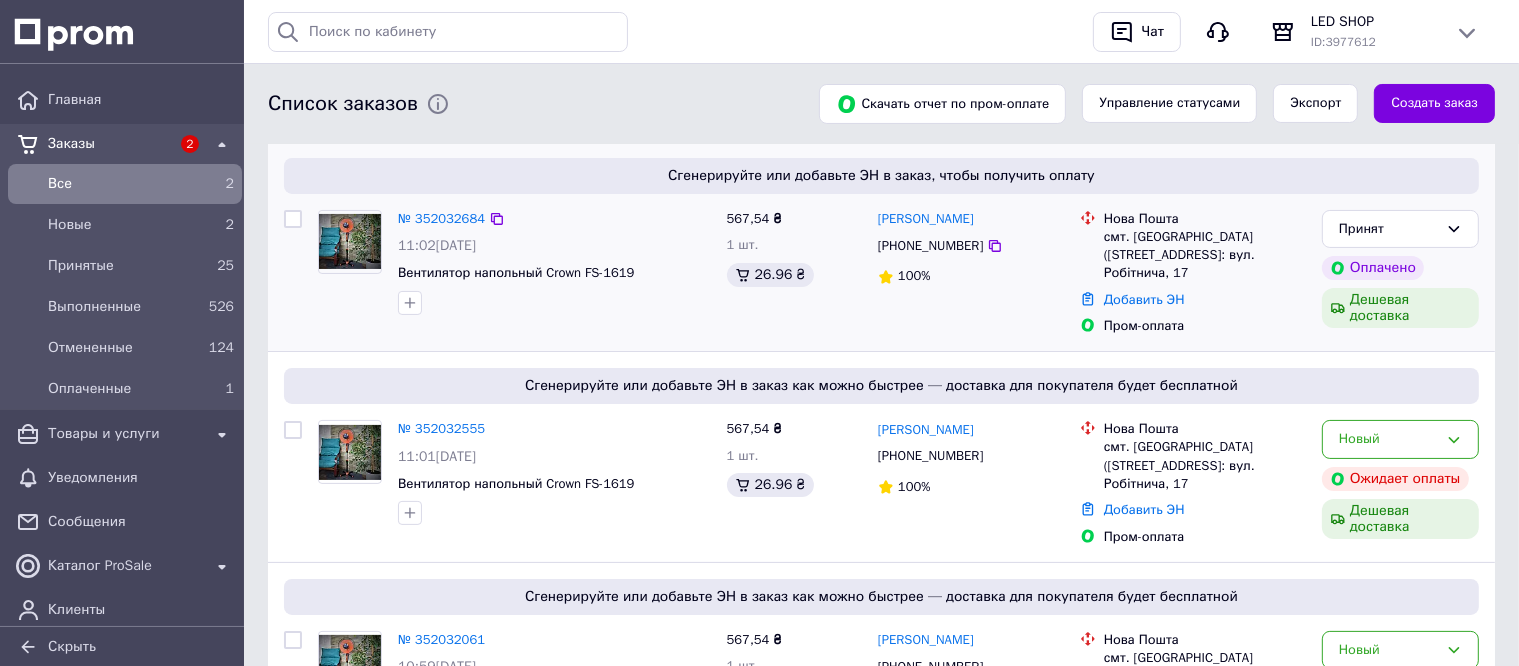 scroll, scrollTop: 300, scrollLeft: 0, axis: vertical 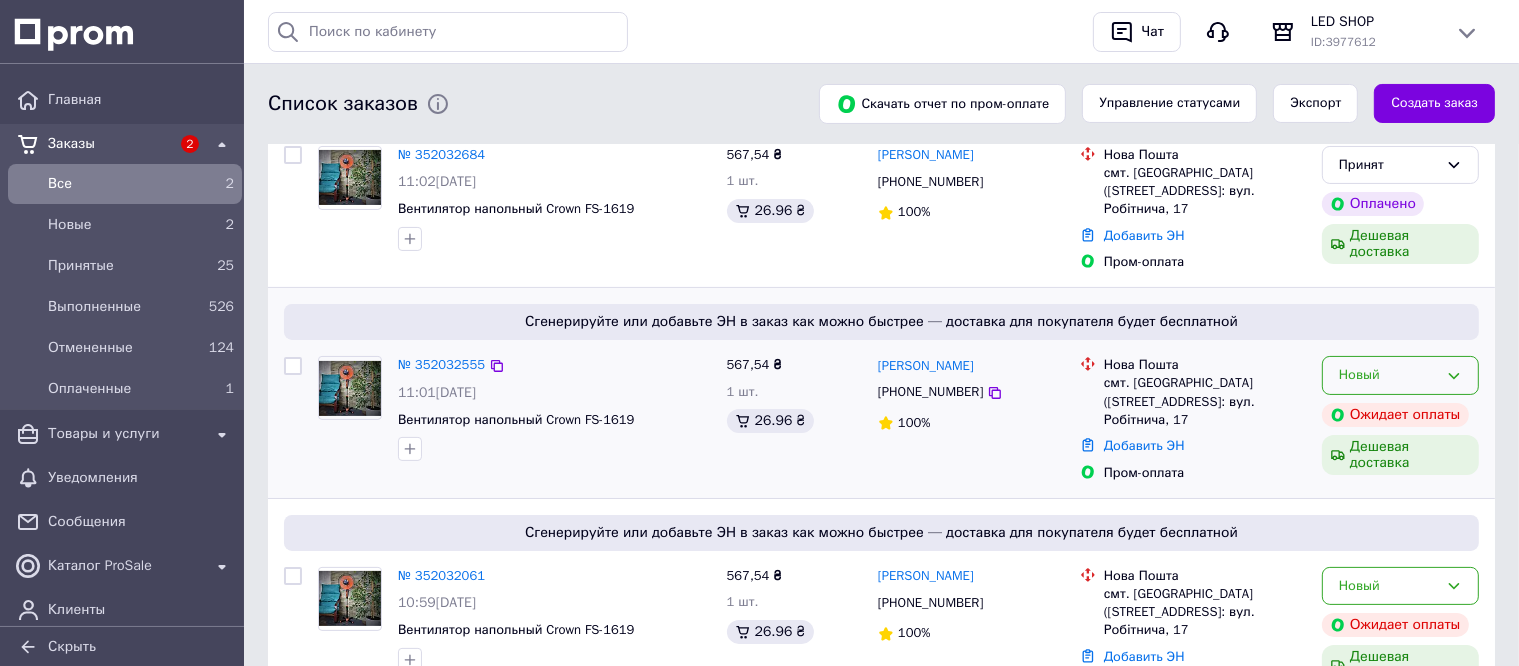 click on "Новый" at bounding box center (1400, 375) 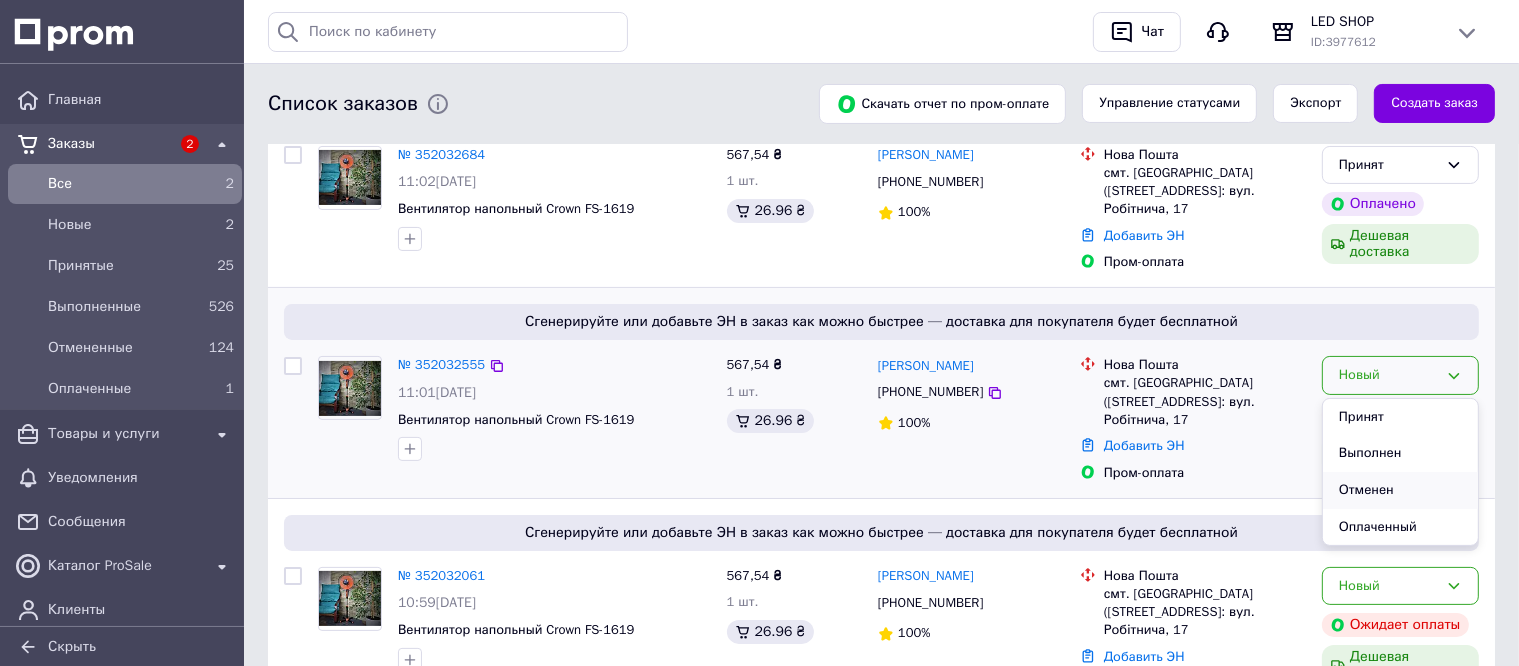 click on "Отменен" at bounding box center (1400, 490) 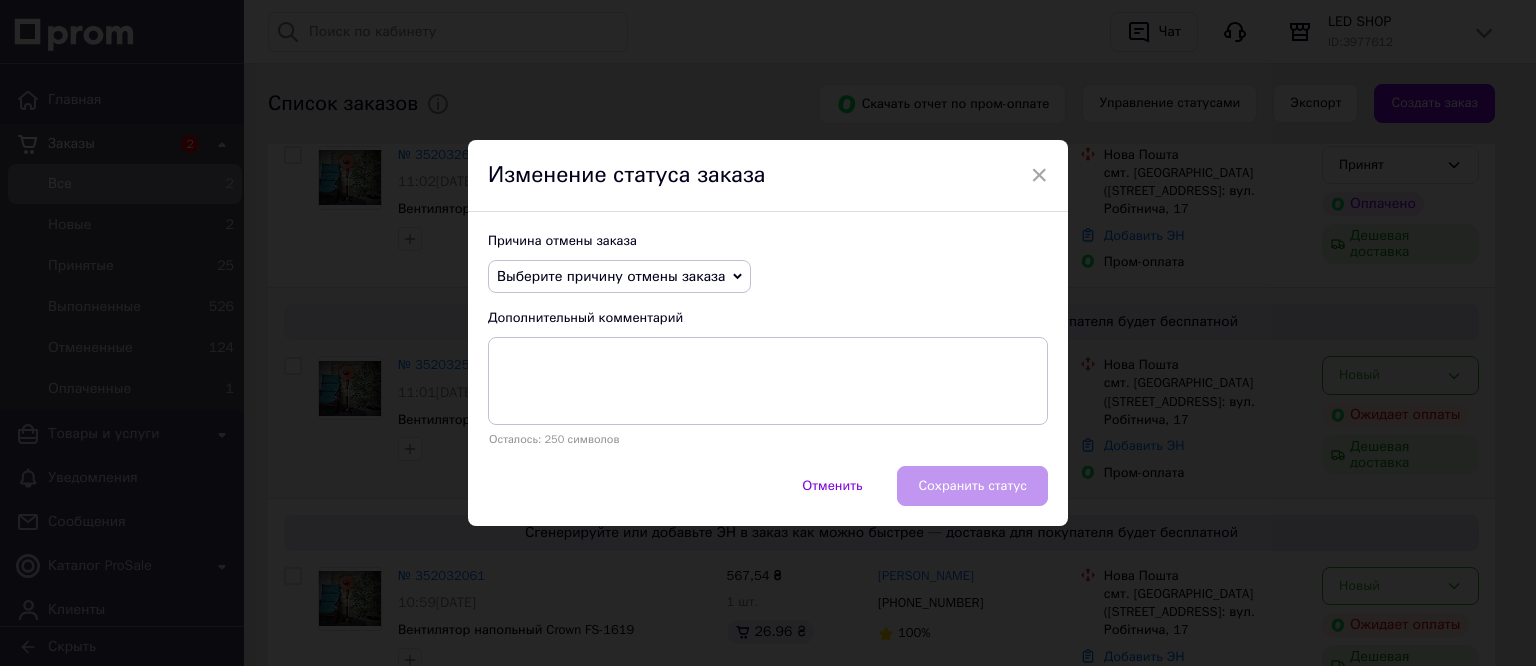 click 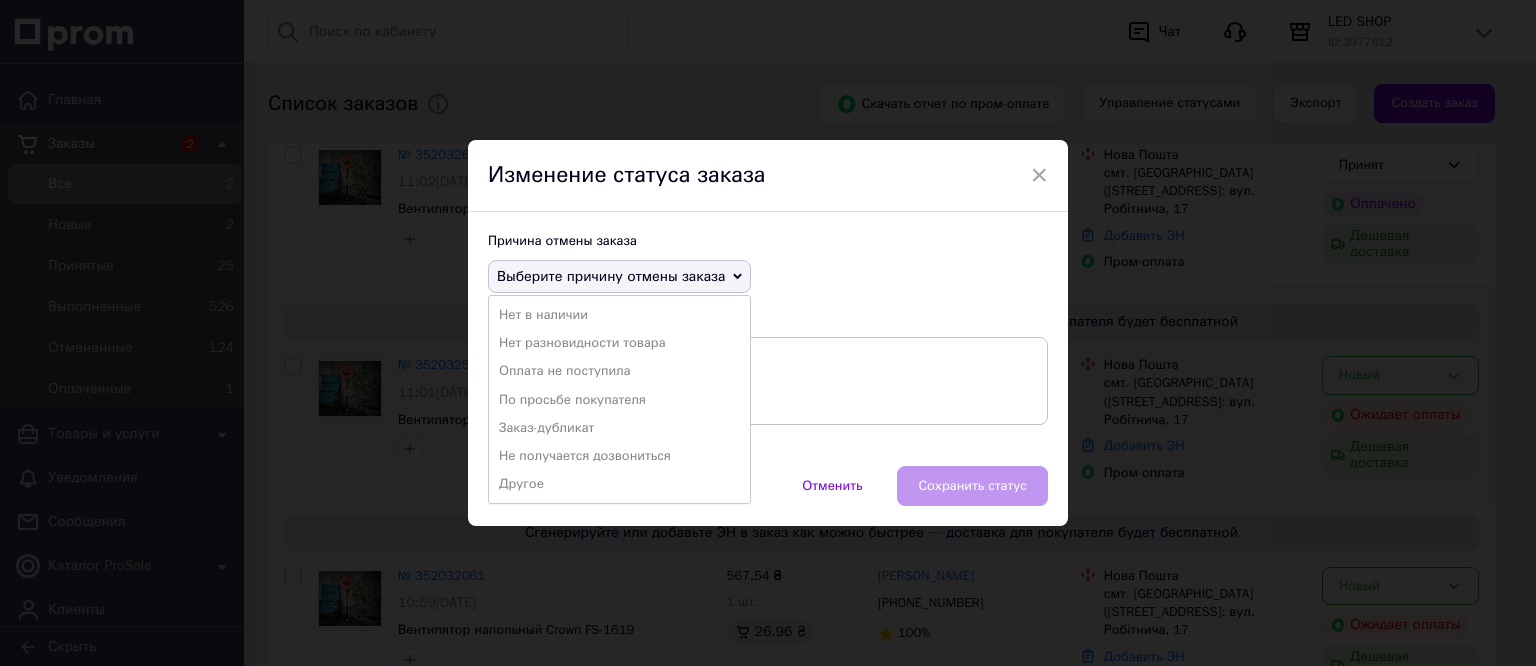 drag, startPoint x: 584, startPoint y: 431, endPoint x: 1026, endPoint y: 403, distance: 442.886 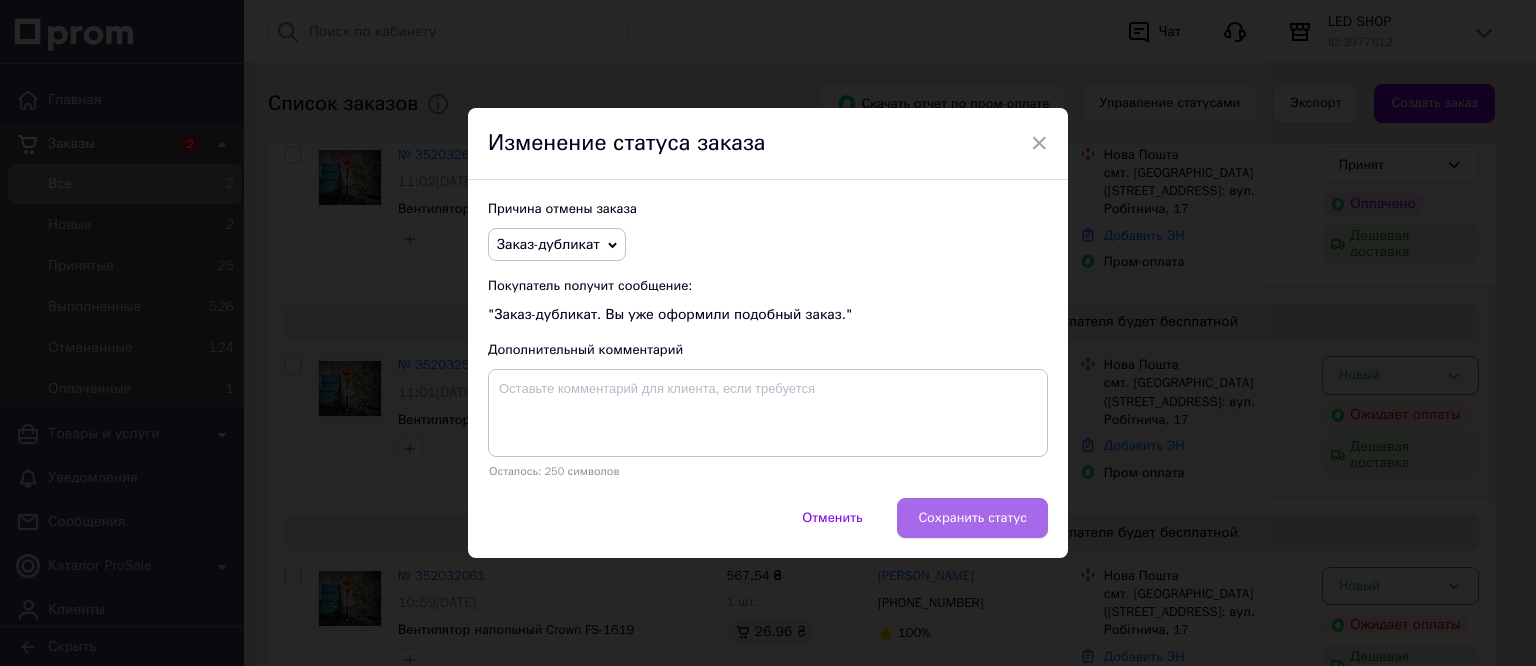 click on "Сохранить статус" at bounding box center [972, 518] 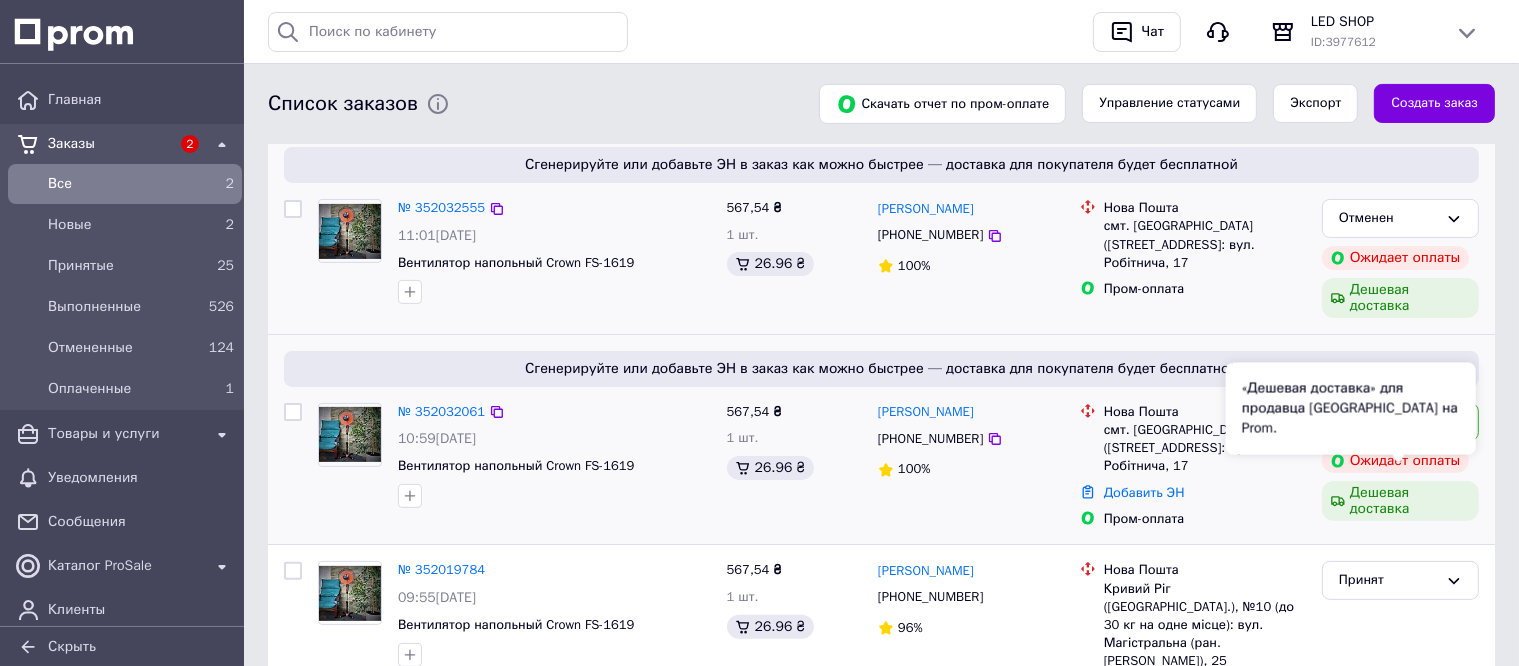 scroll, scrollTop: 500, scrollLeft: 0, axis: vertical 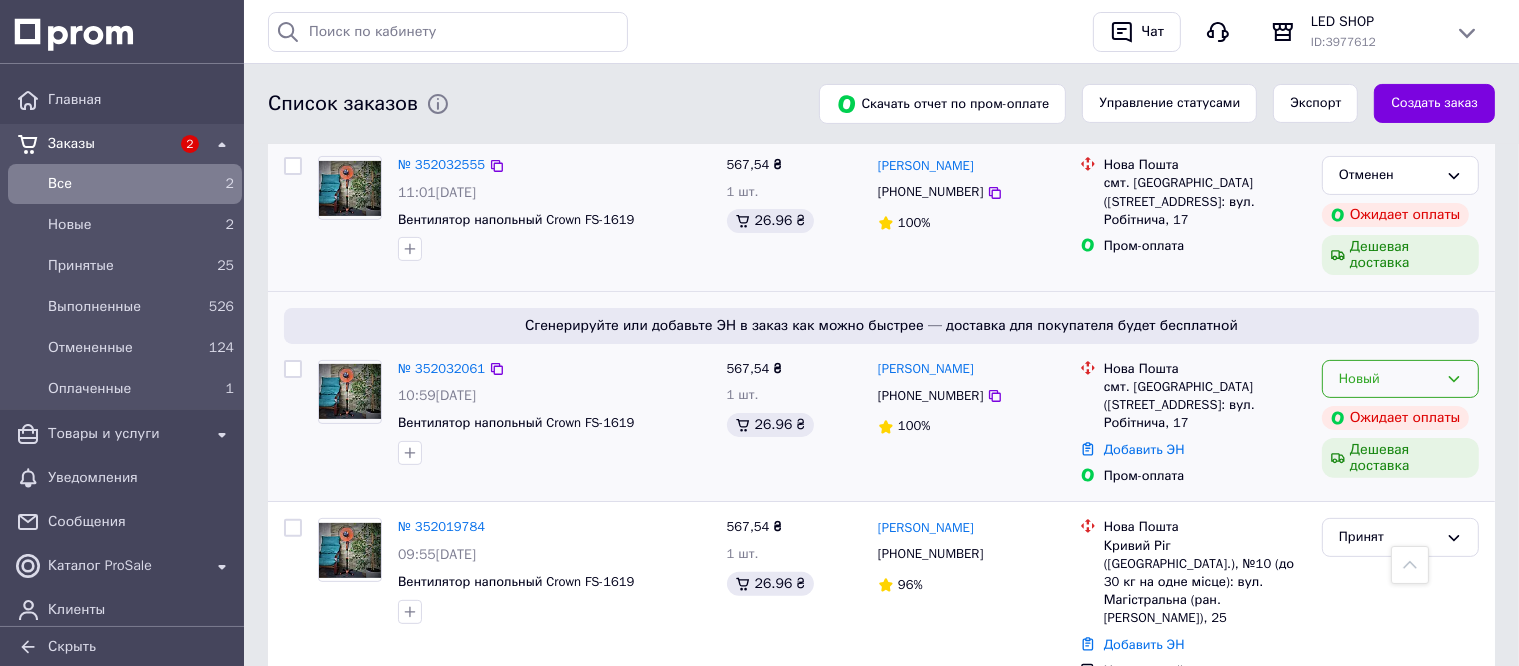 click 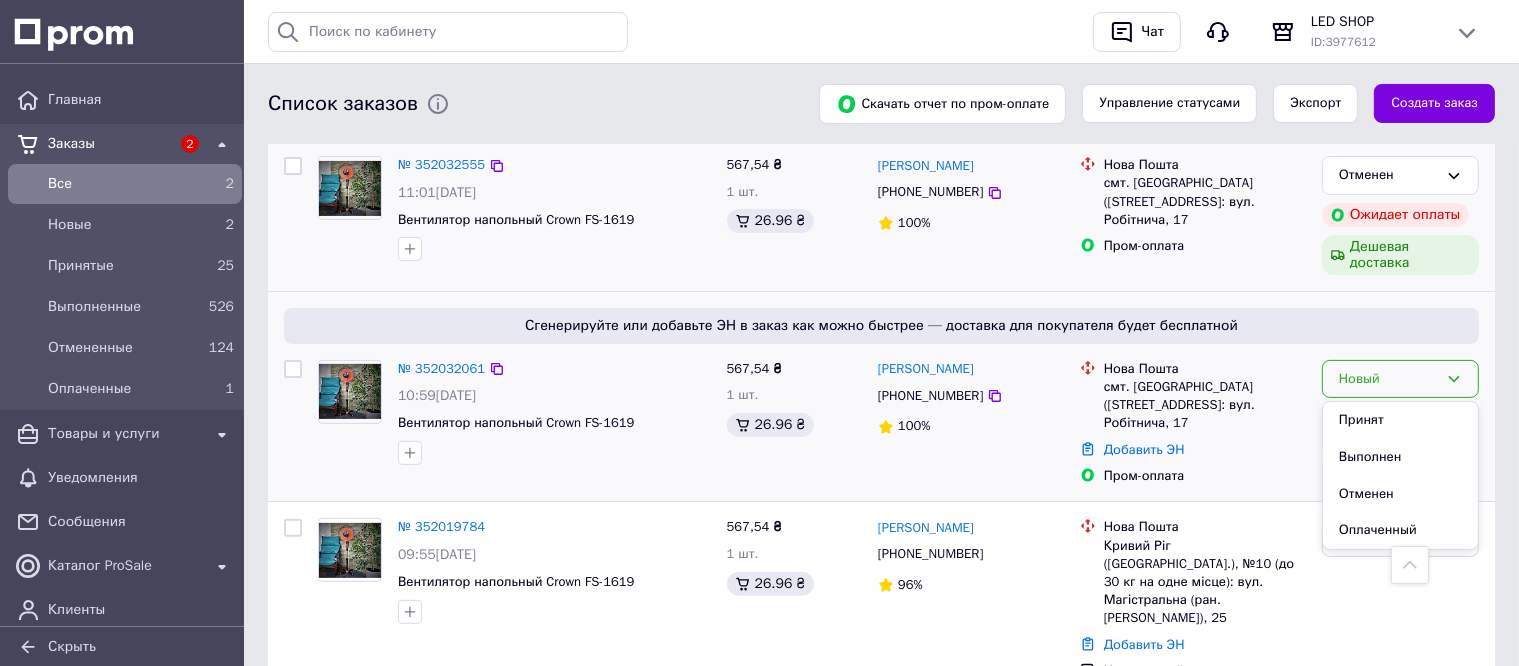 click on "Отменен" at bounding box center (1400, 494) 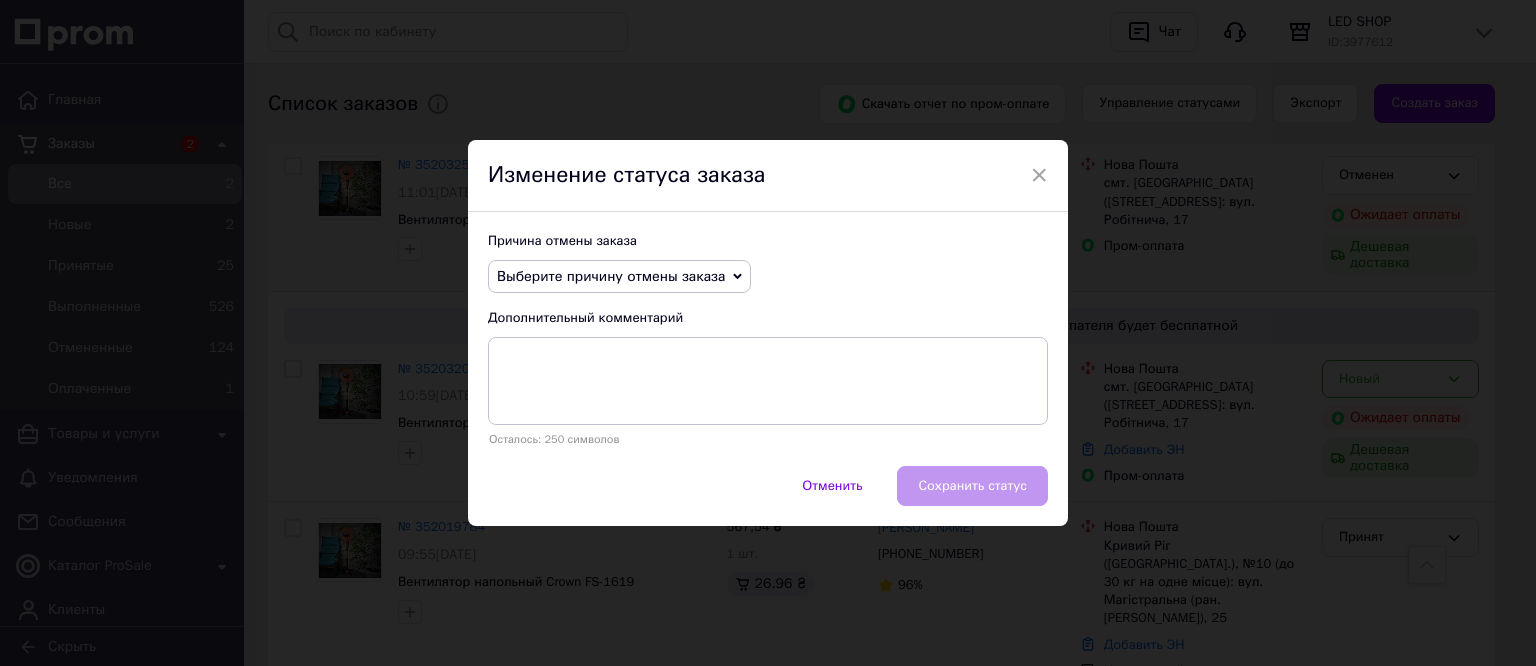 click 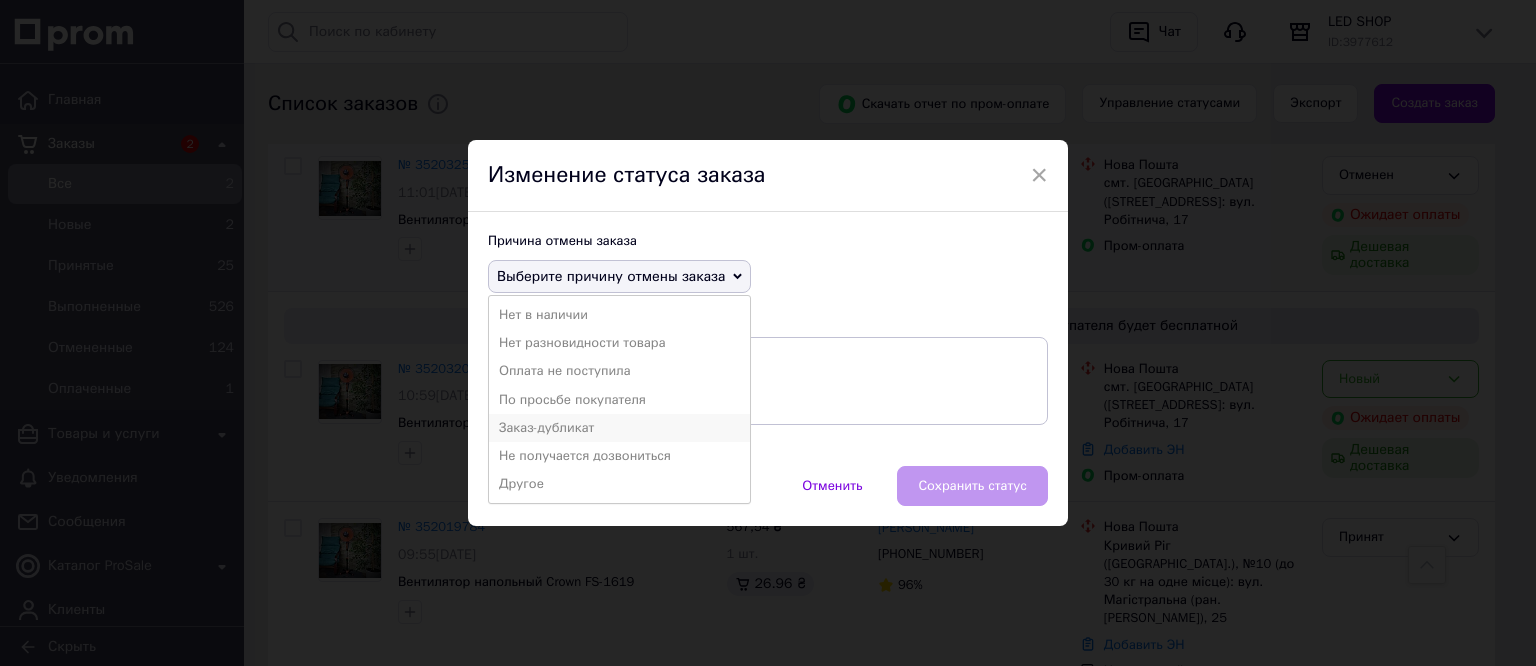 click on "Заказ-дубликат" at bounding box center (619, 428) 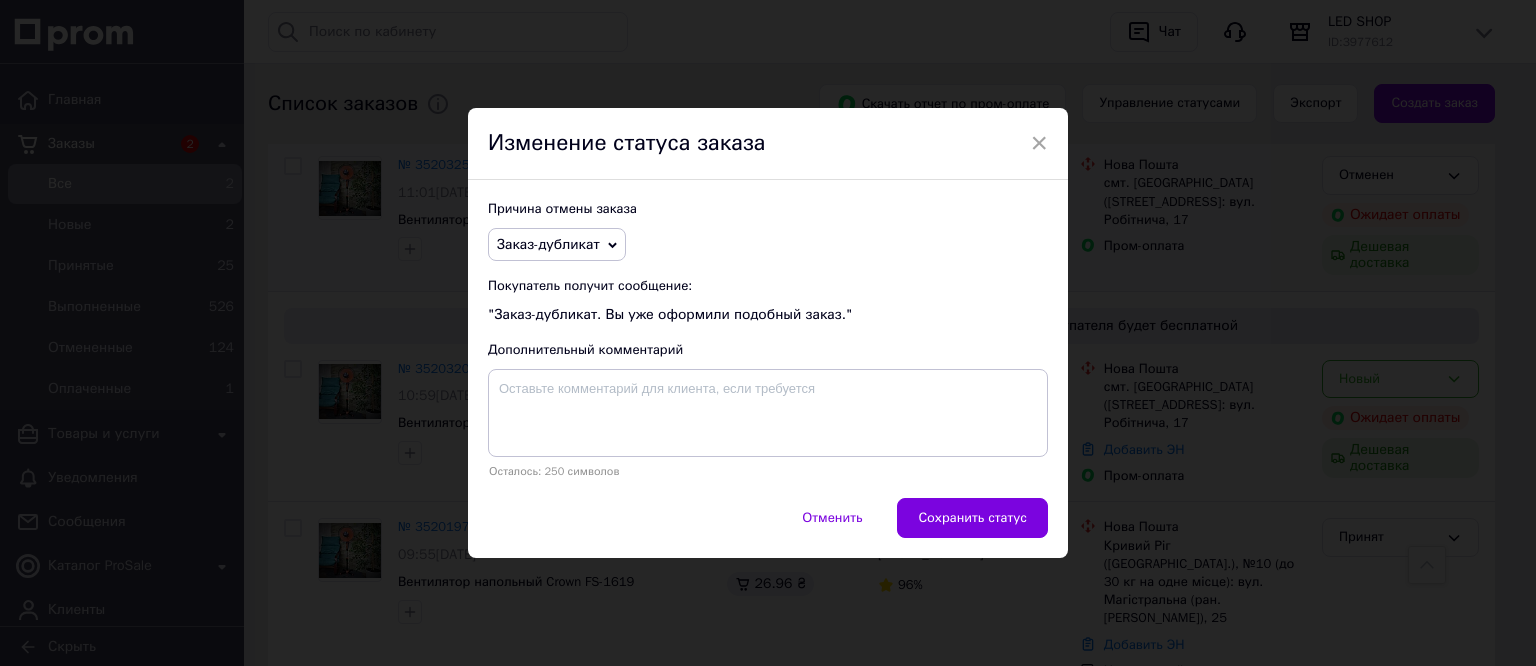 click on "Сохранить статус" at bounding box center [972, 518] 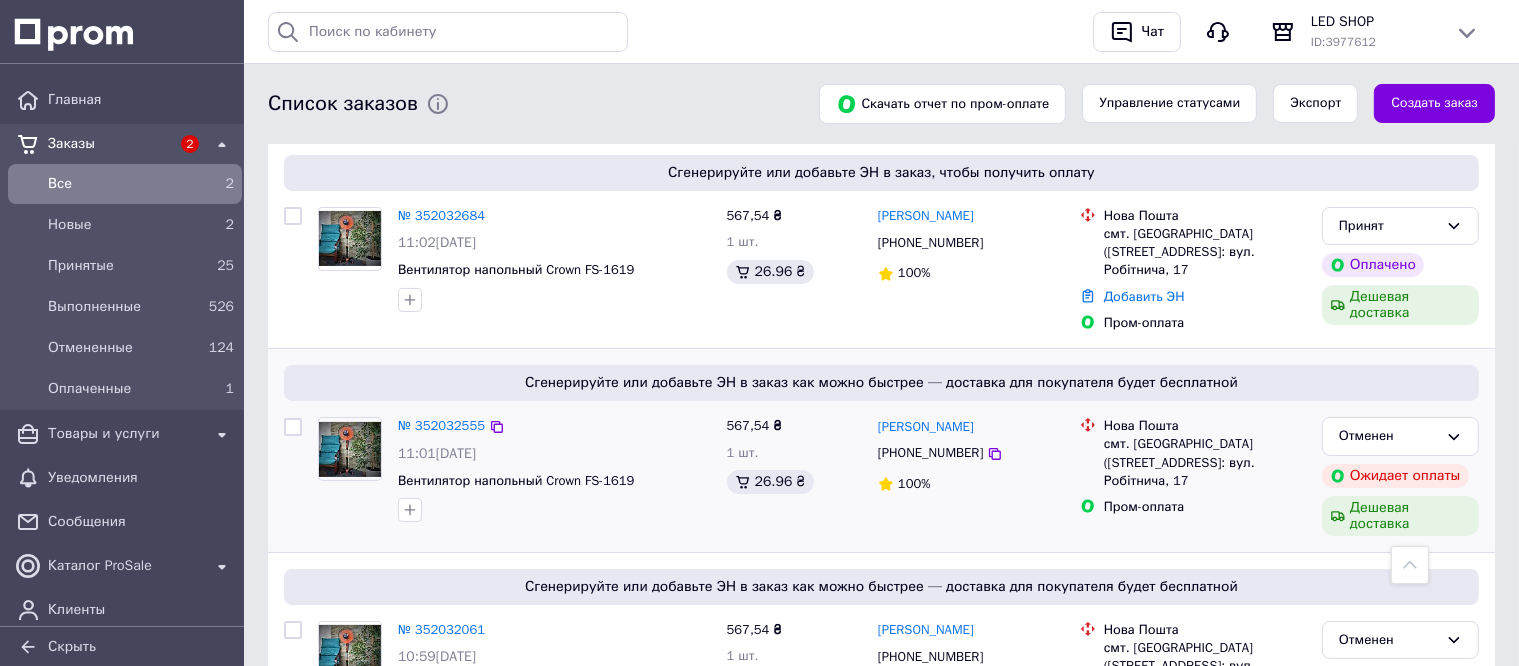 scroll, scrollTop: 100, scrollLeft: 0, axis: vertical 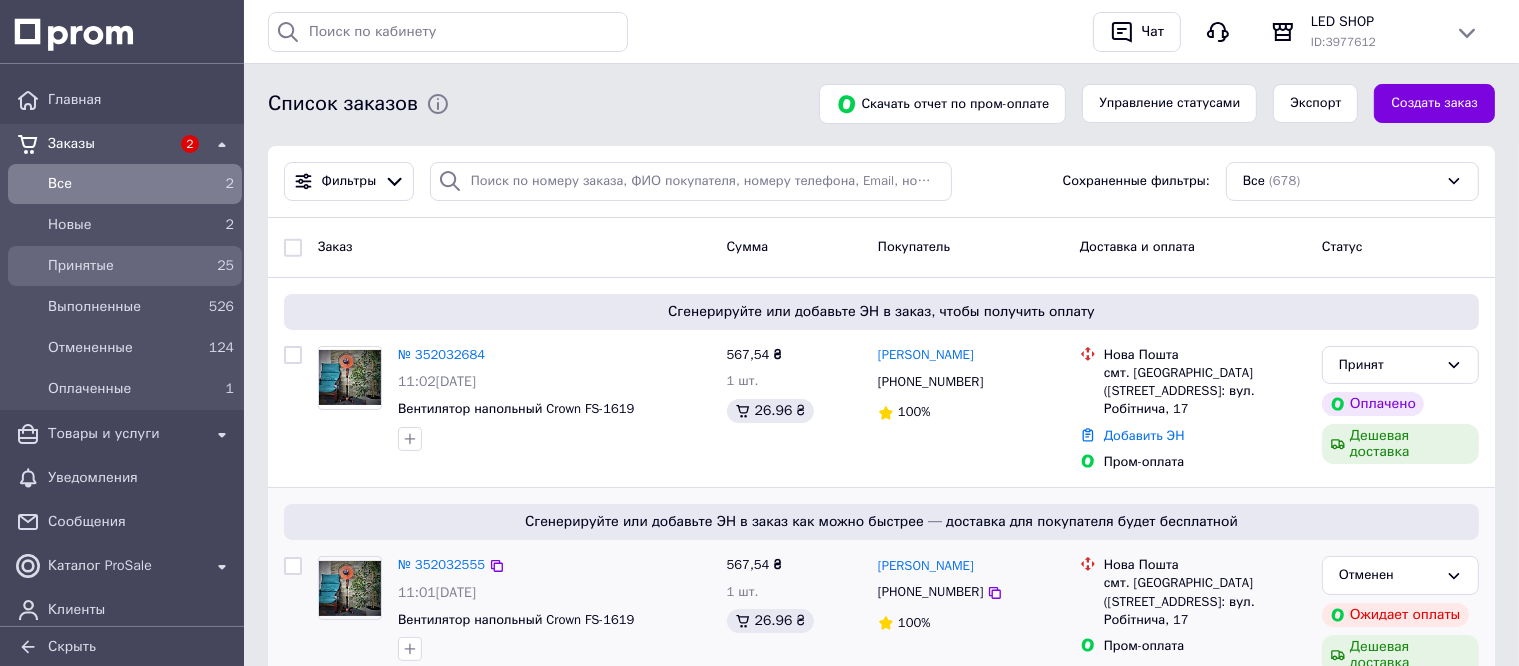 click on "Принятые" at bounding box center (121, 266) 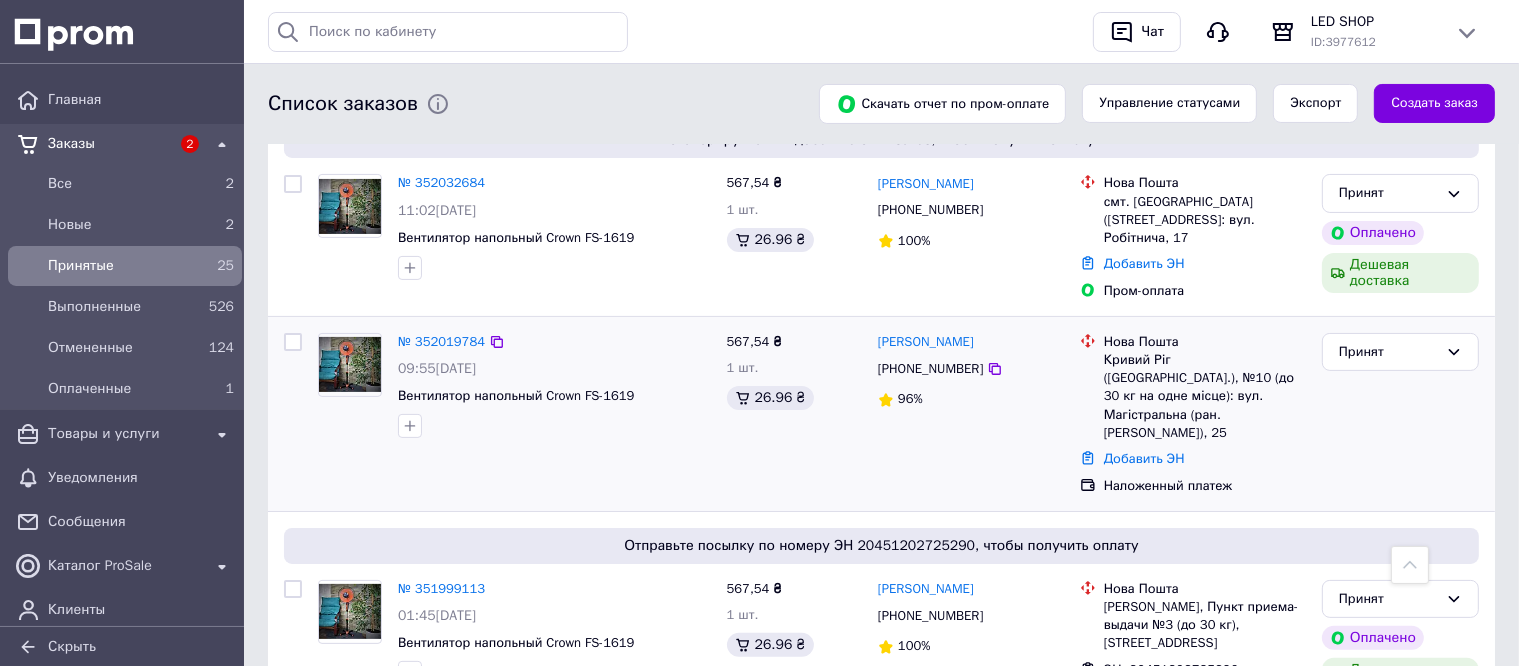 scroll, scrollTop: 300, scrollLeft: 0, axis: vertical 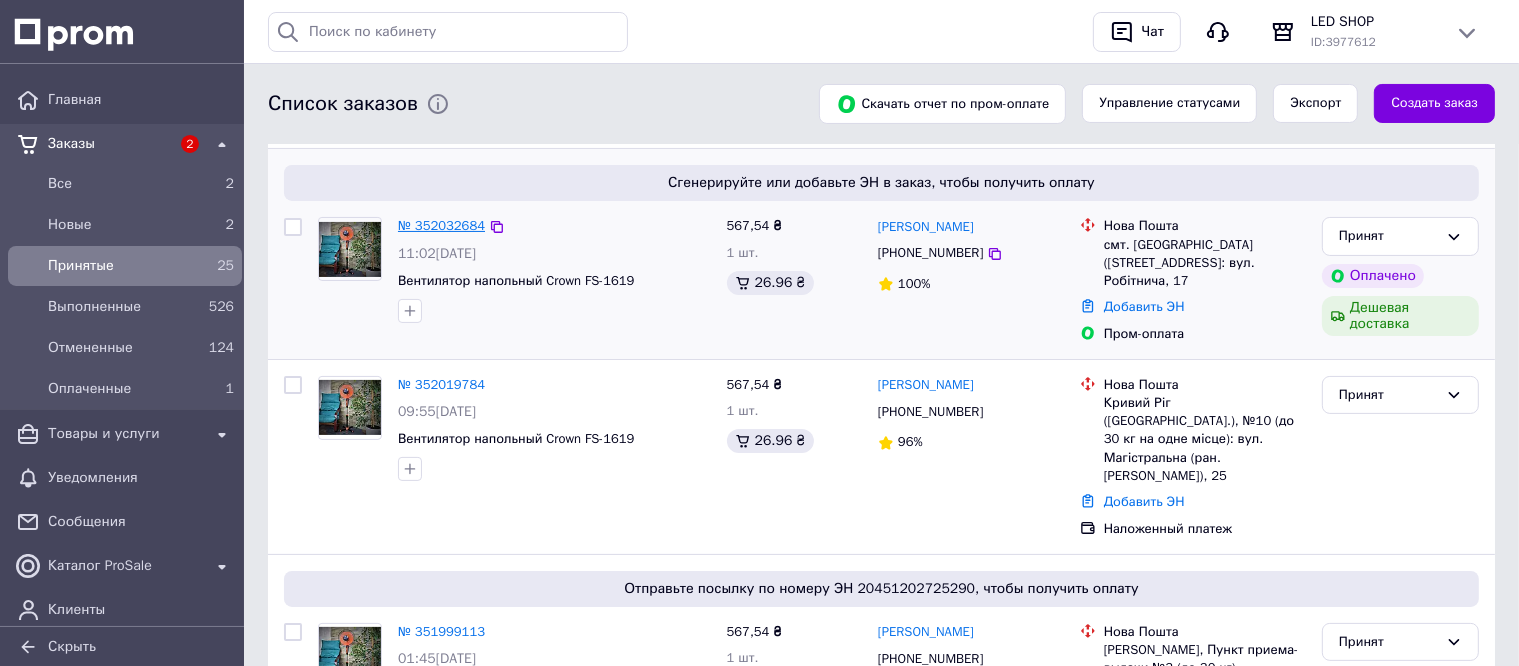 click on "№ 352032684" at bounding box center (441, 225) 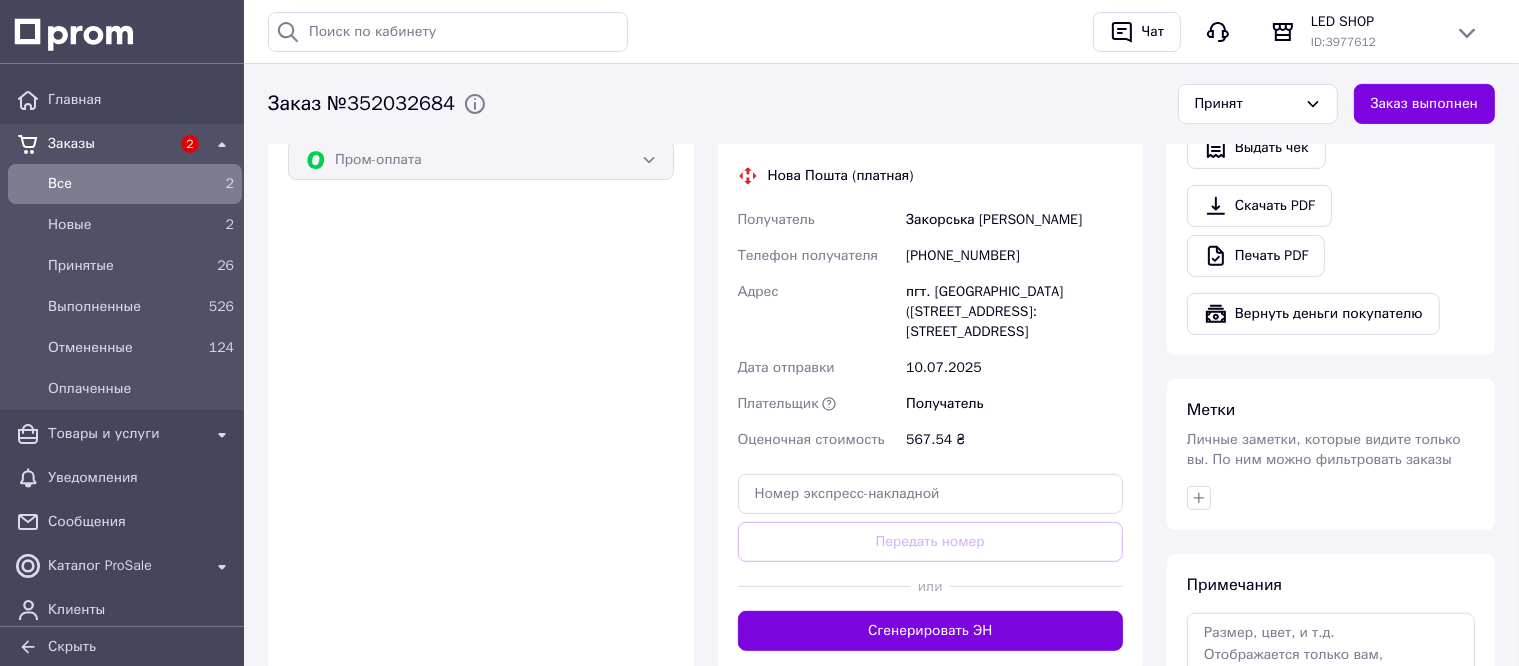 scroll, scrollTop: 800, scrollLeft: 0, axis: vertical 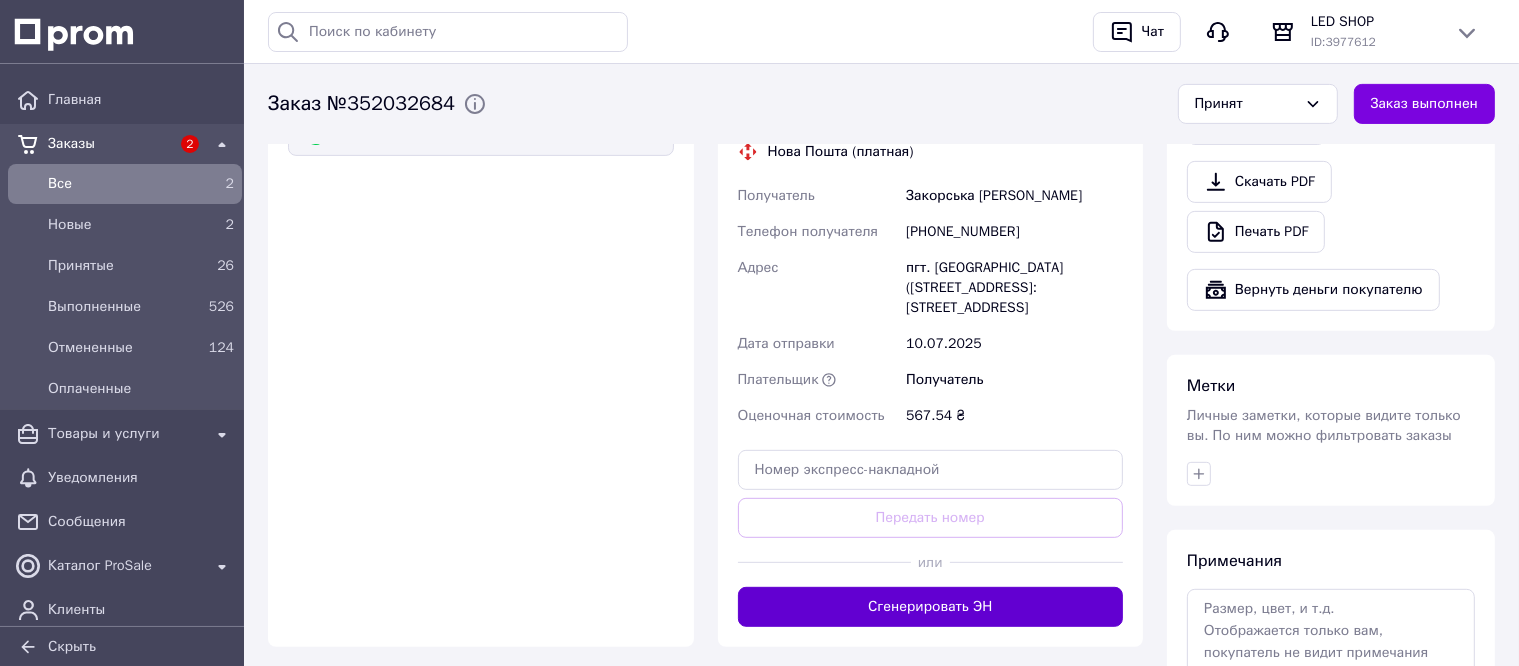 click on "Сгенерировать ЭН" at bounding box center [931, 607] 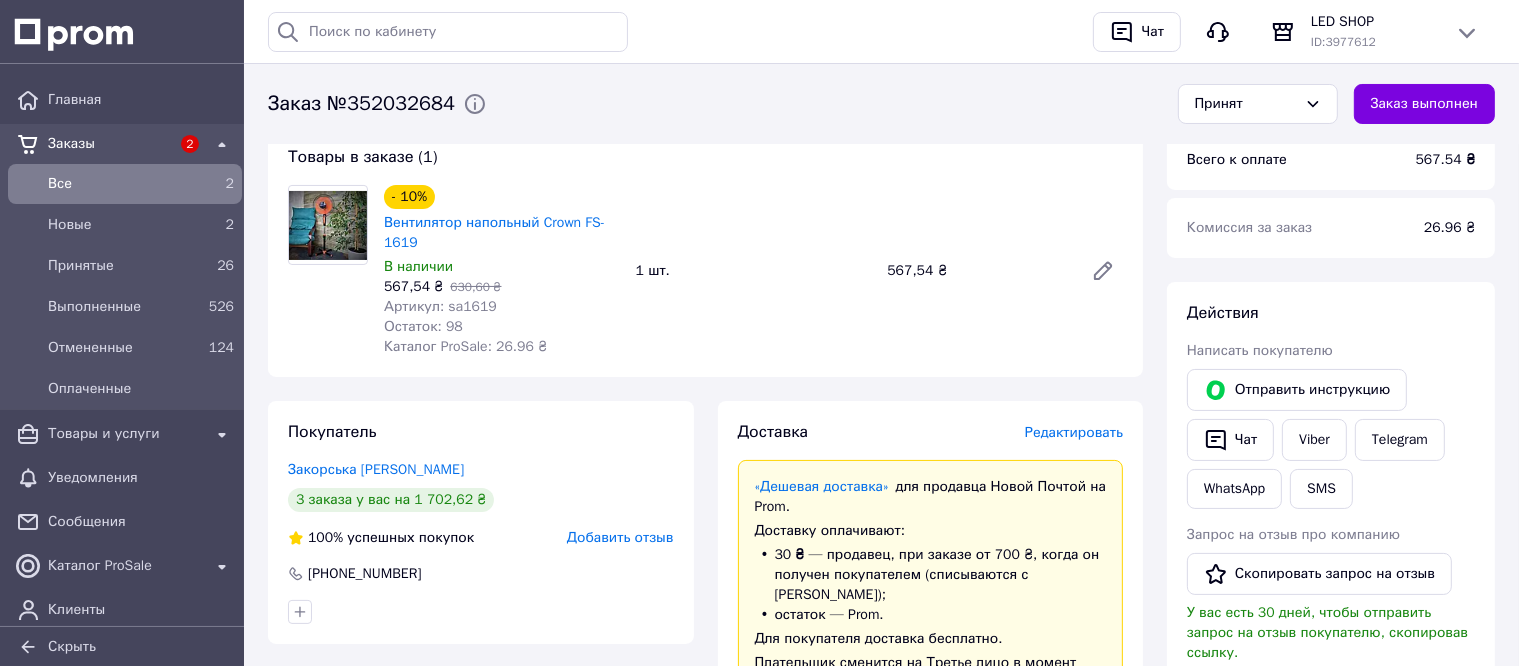 scroll, scrollTop: 0, scrollLeft: 0, axis: both 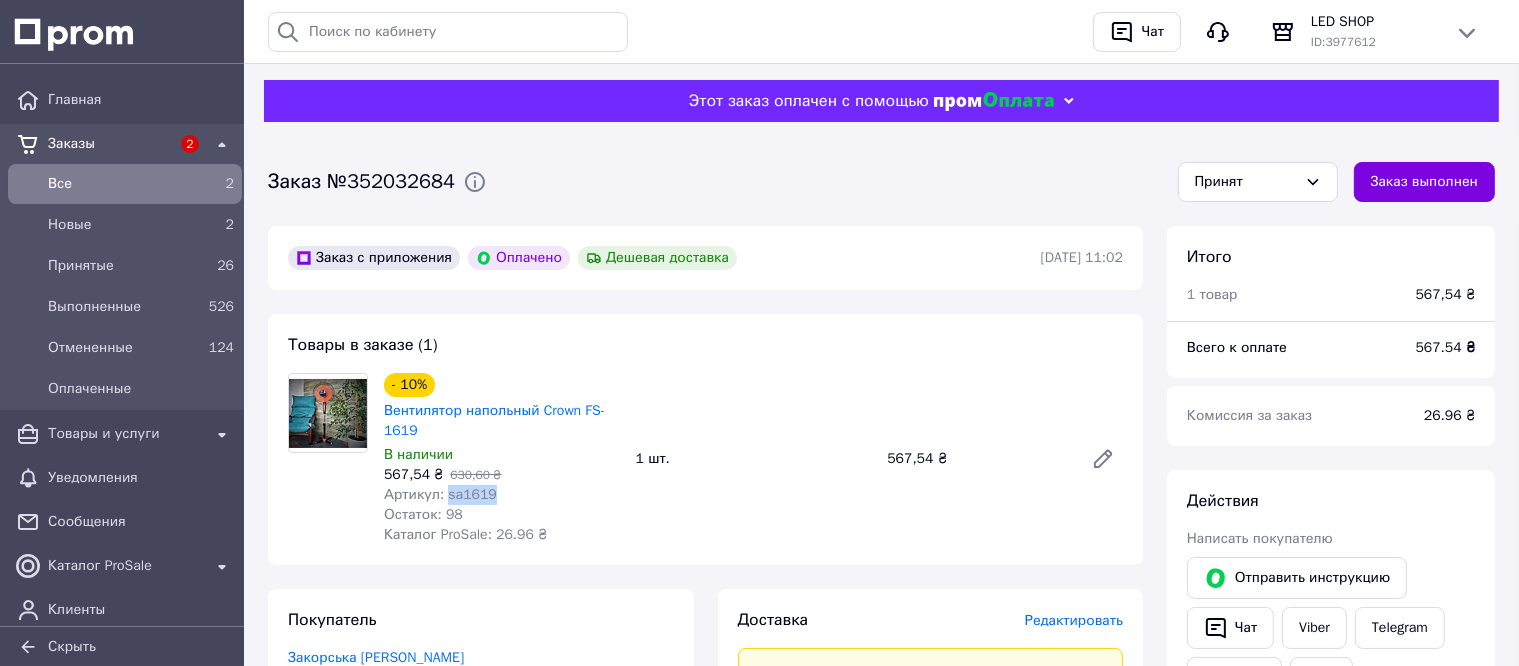 drag, startPoint x: 486, startPoint y: 501, endPoint x: 444, endPoint y: 498, distance: 42.107006 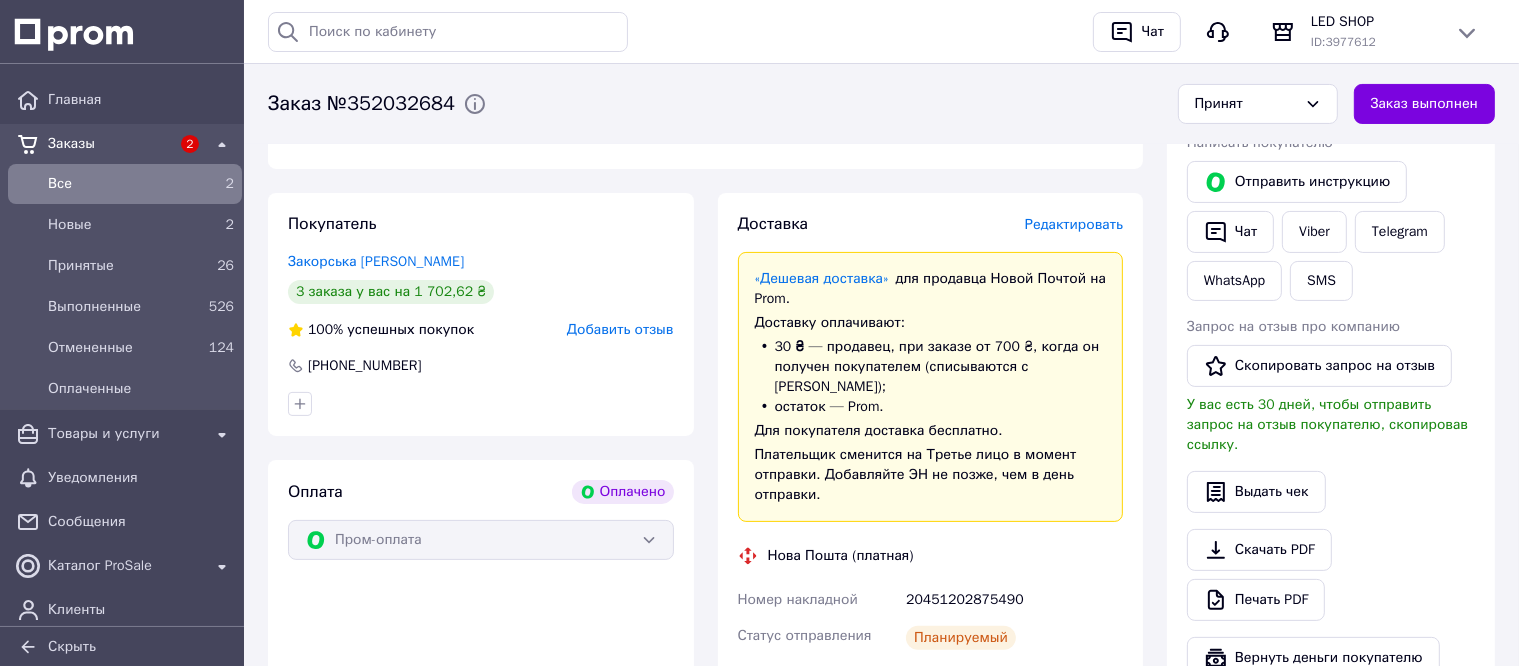 scroll, scrollTop: 400, scrollLeft: 0, axis: vertical 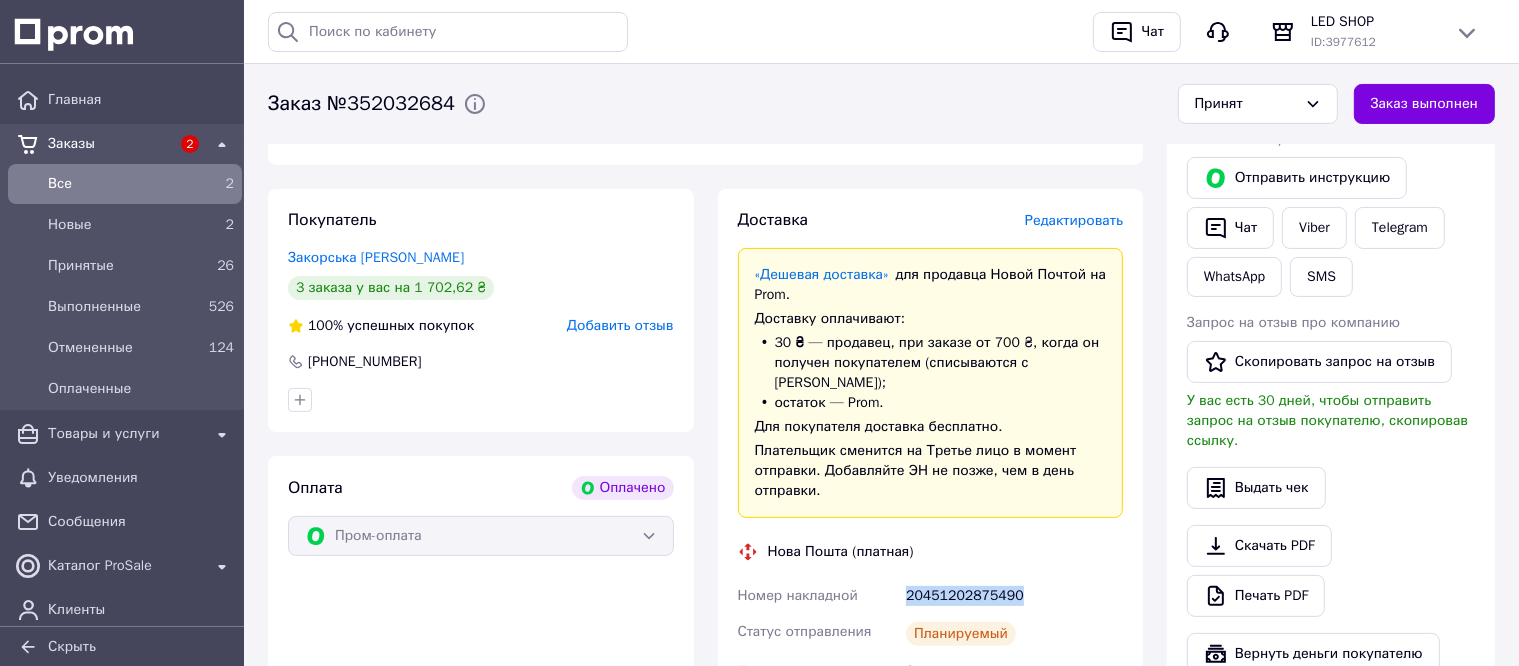 drag, startPoint x: 1014, startPoint y: 586, endPoint x: 906, endPoint y: 588, distance: 108.01852 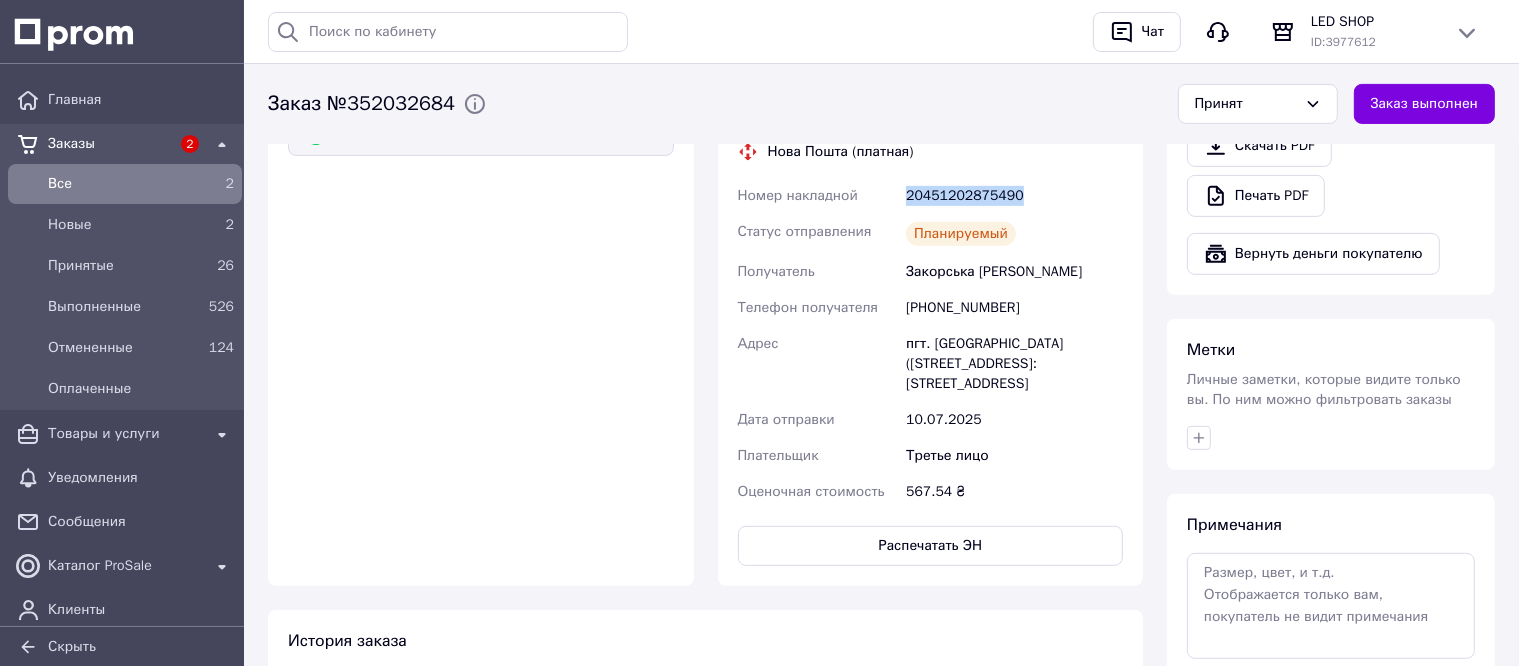 scroll, scrollTop: 900, scrollLeft: 0, axis: vertical 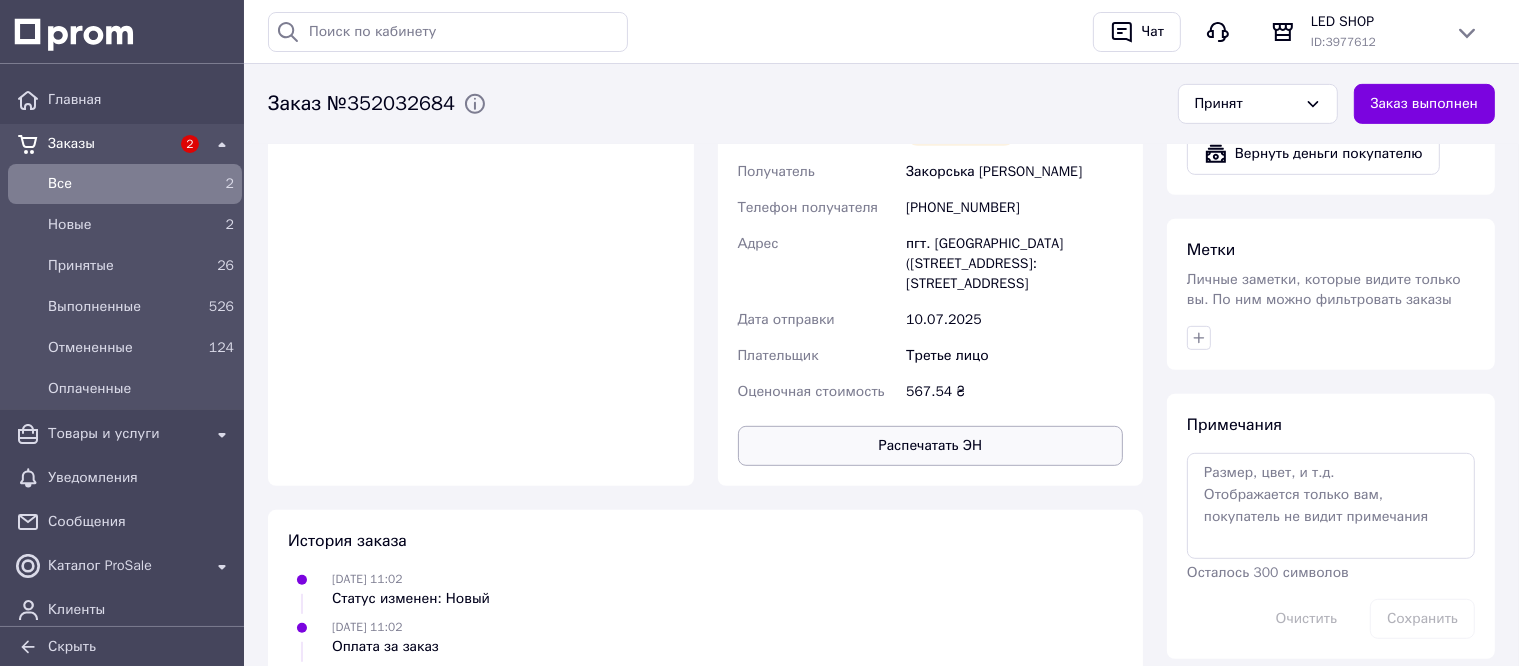 click on "Распечатать ЭН" at bounding box center [931, 446] 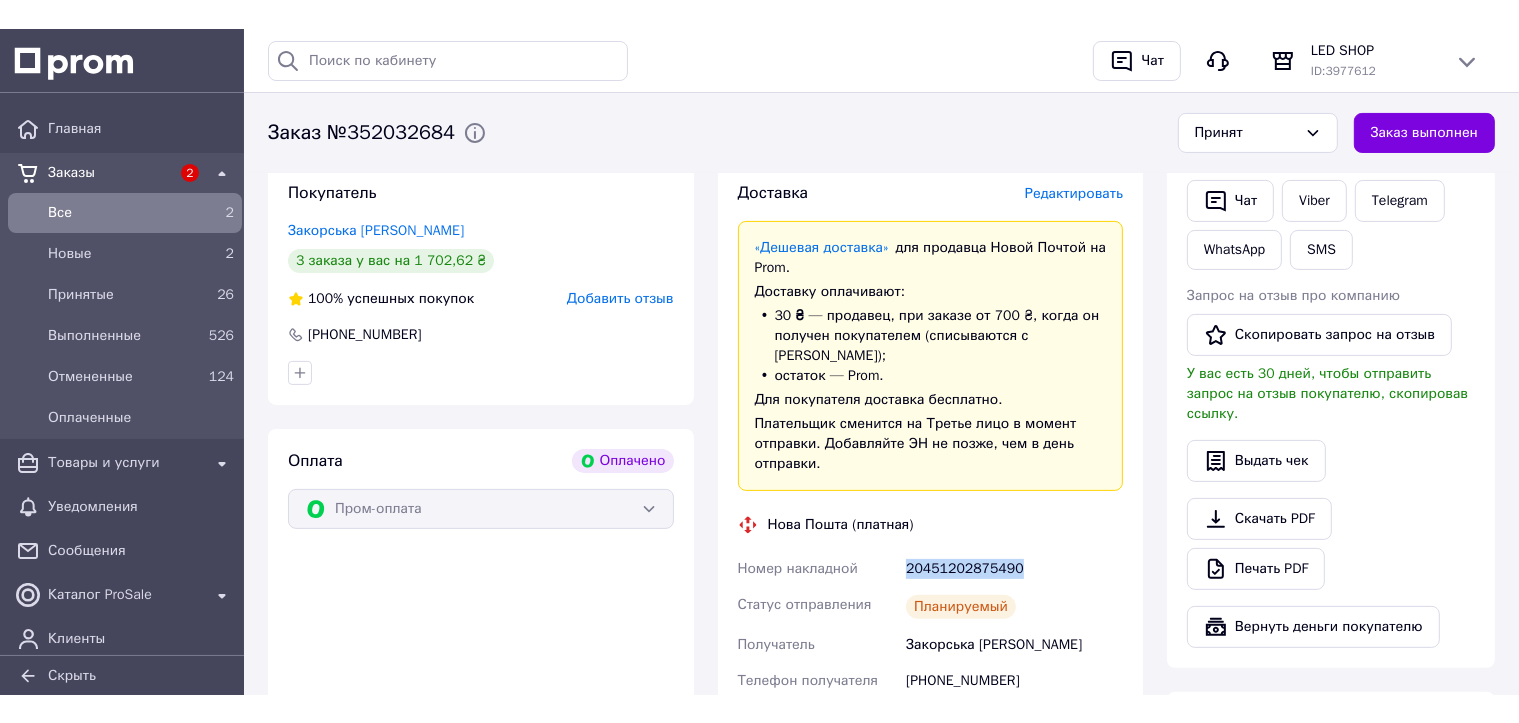 scroll, scrollTop: 500, scrollLeft: 0, axis: vertical 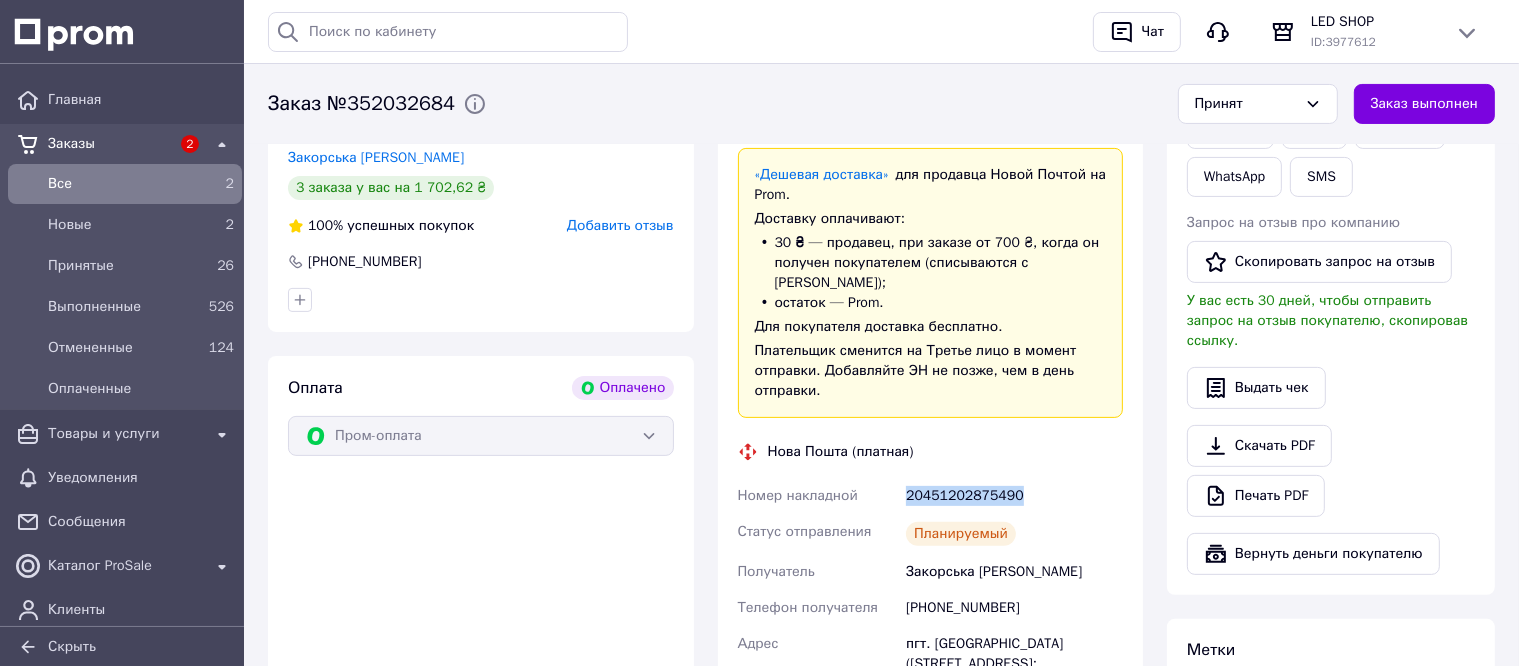 copy on "20451202875490" 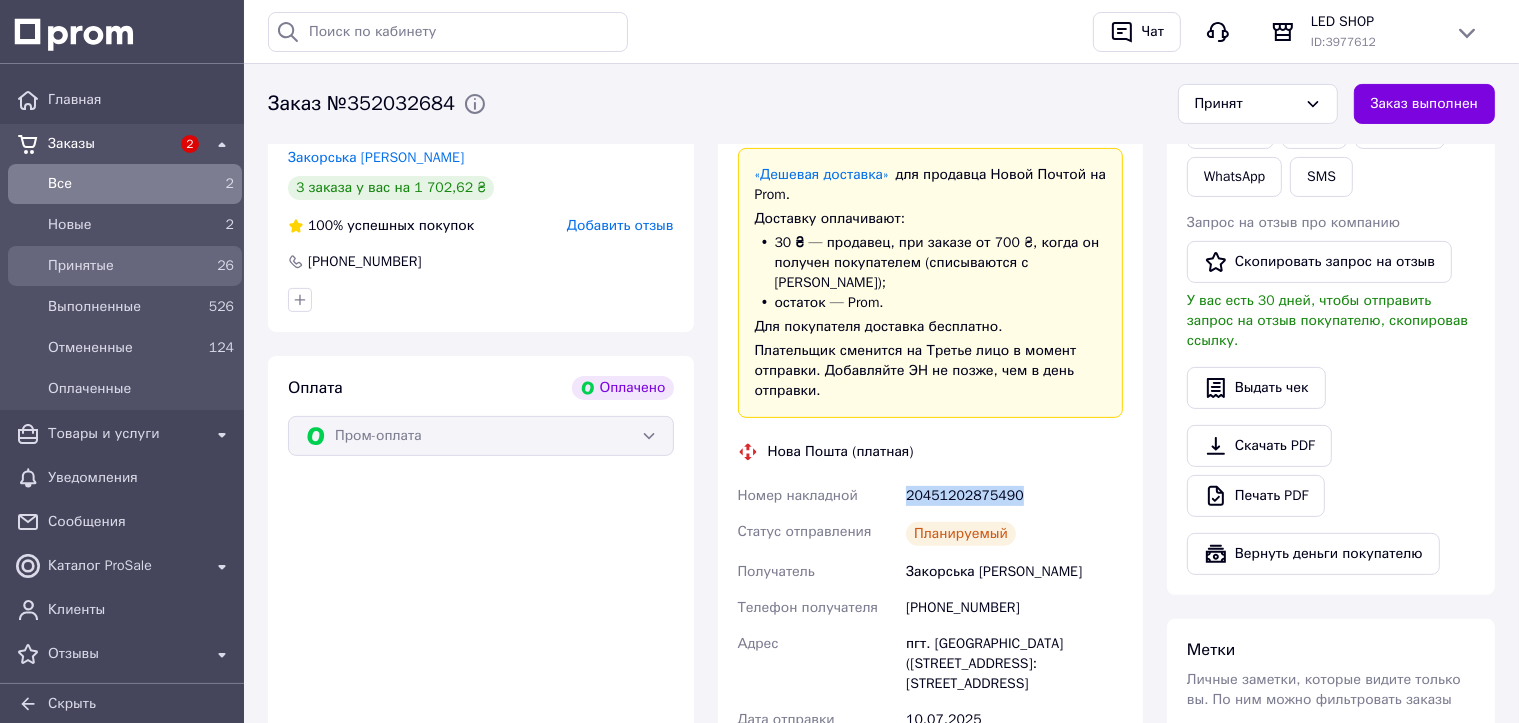 click on "Принятые" at bounding box center (121, 266) 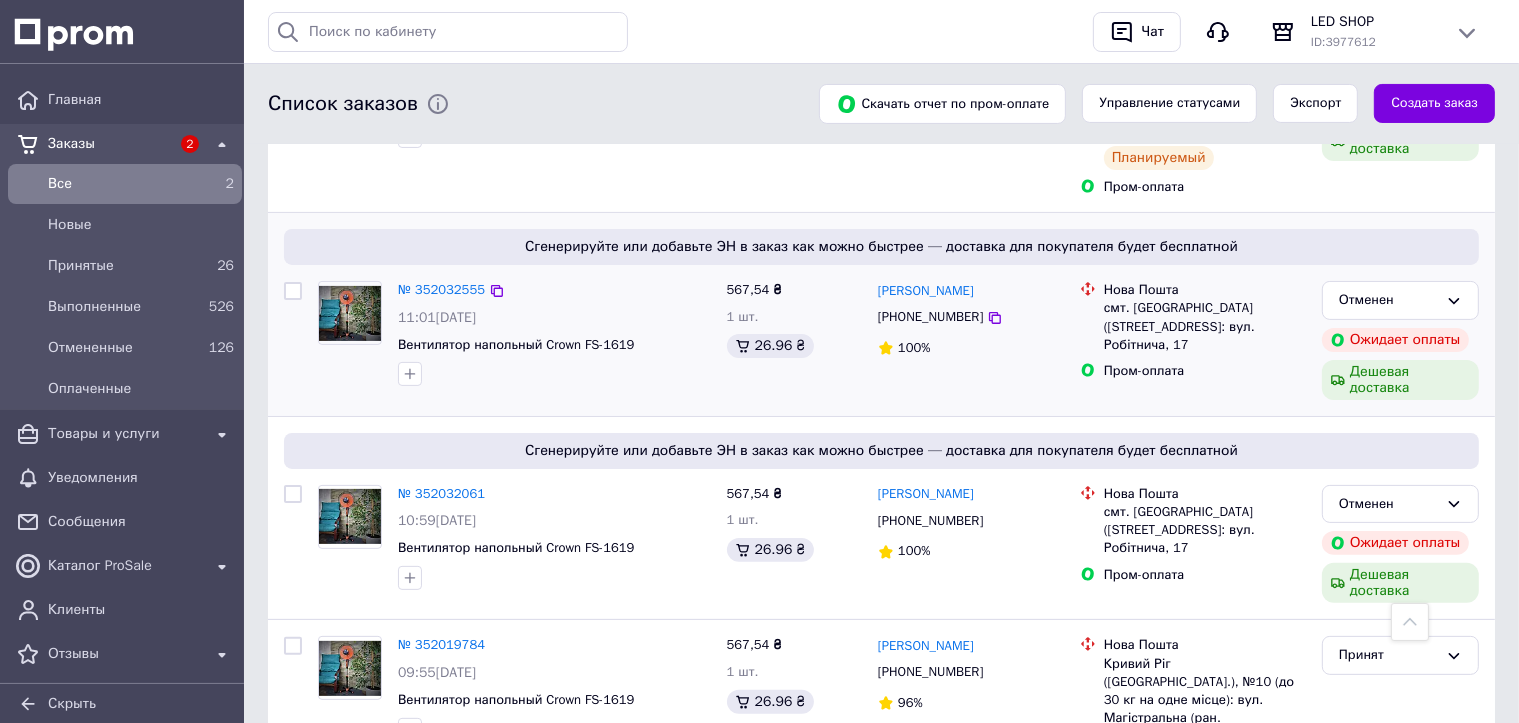 scroll, scrollTop: 400, scrollLeft: 0, axis: vertical 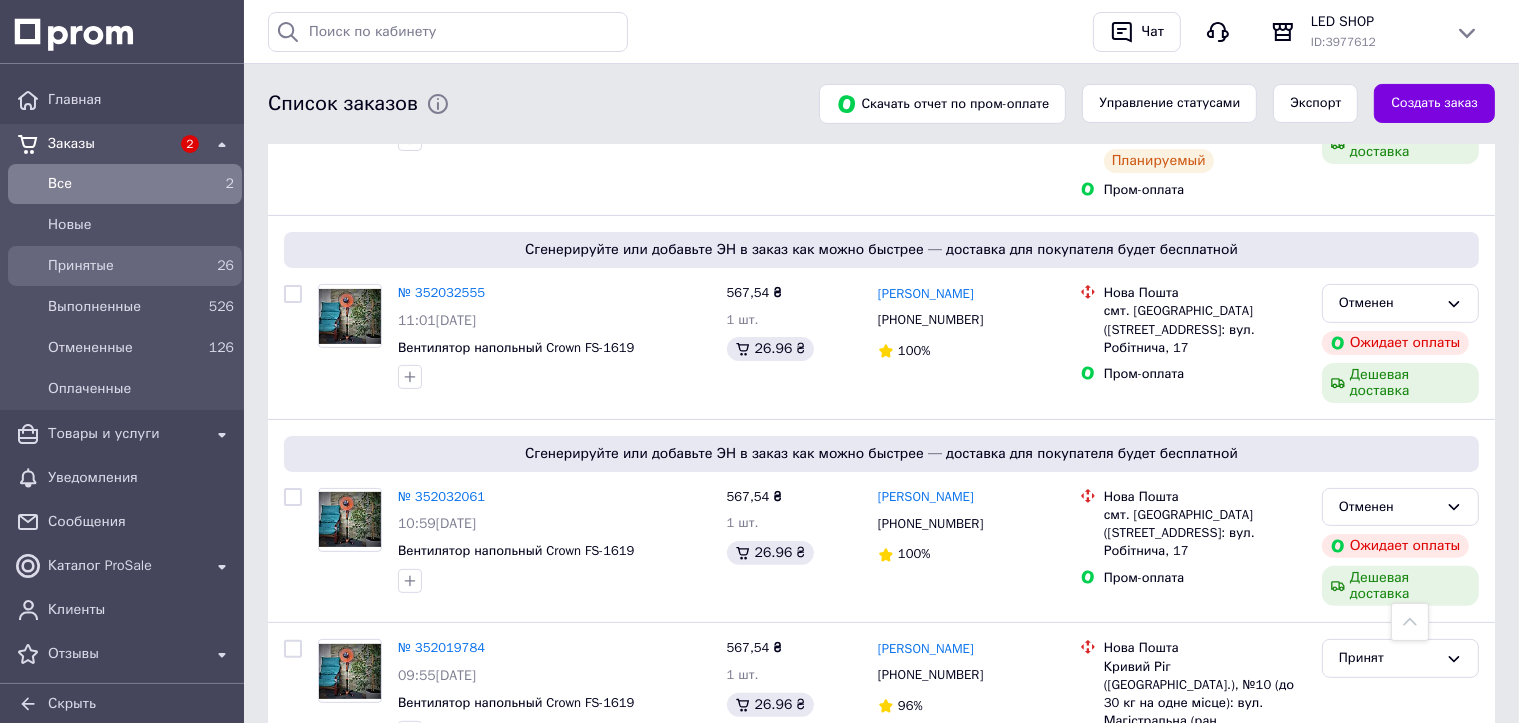 click on "Принятые" at bounding box center [121, 266] 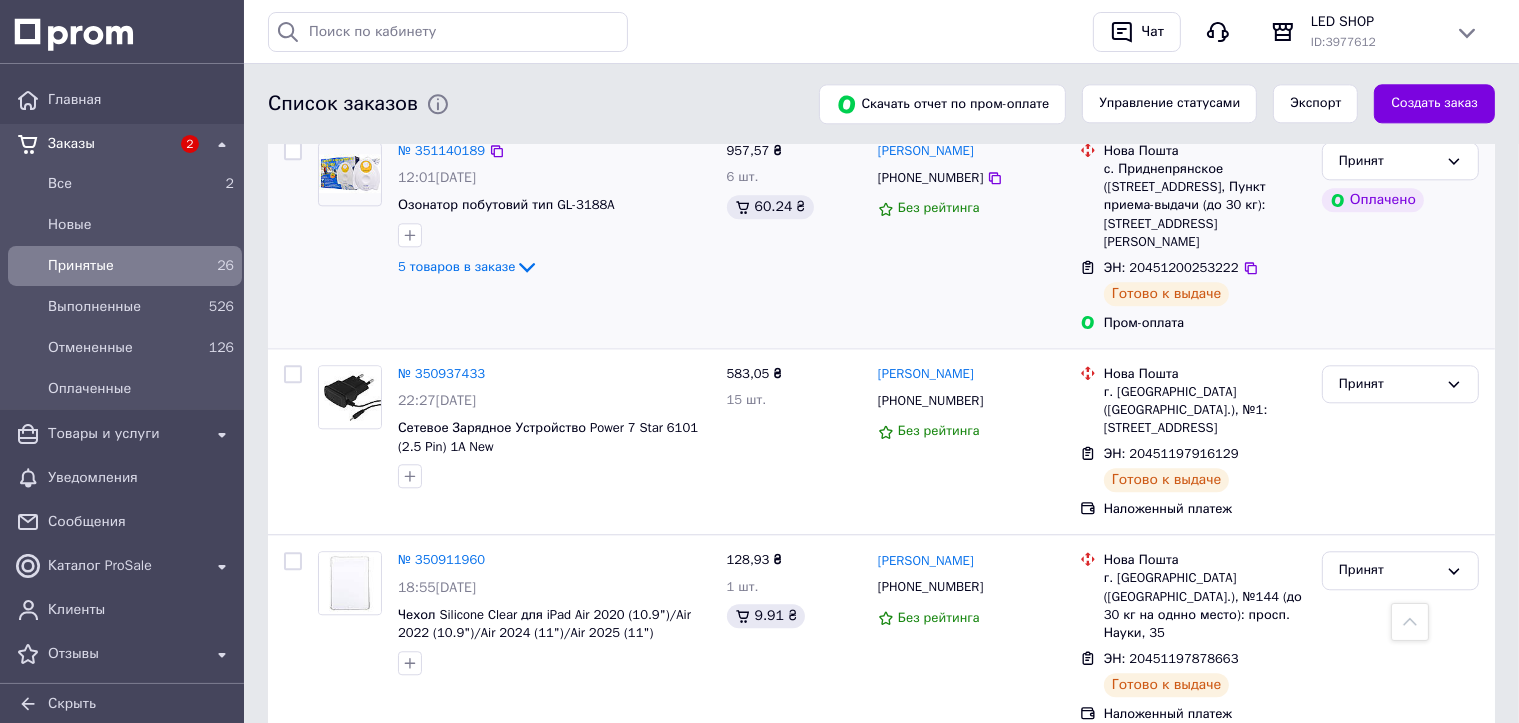 scroll, scrollTop: 5056, scrollLeft: 0, axis: vertical 